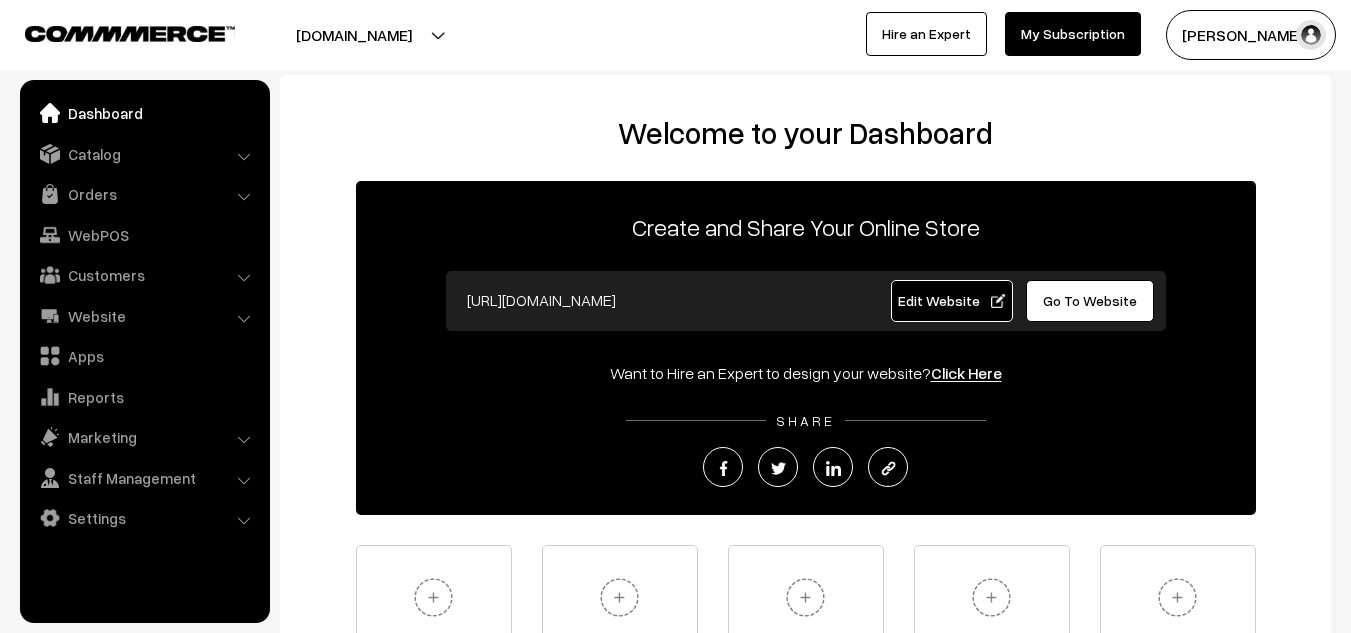 scroll, scrollTop: 0, scrollLeft: 0, axis: both 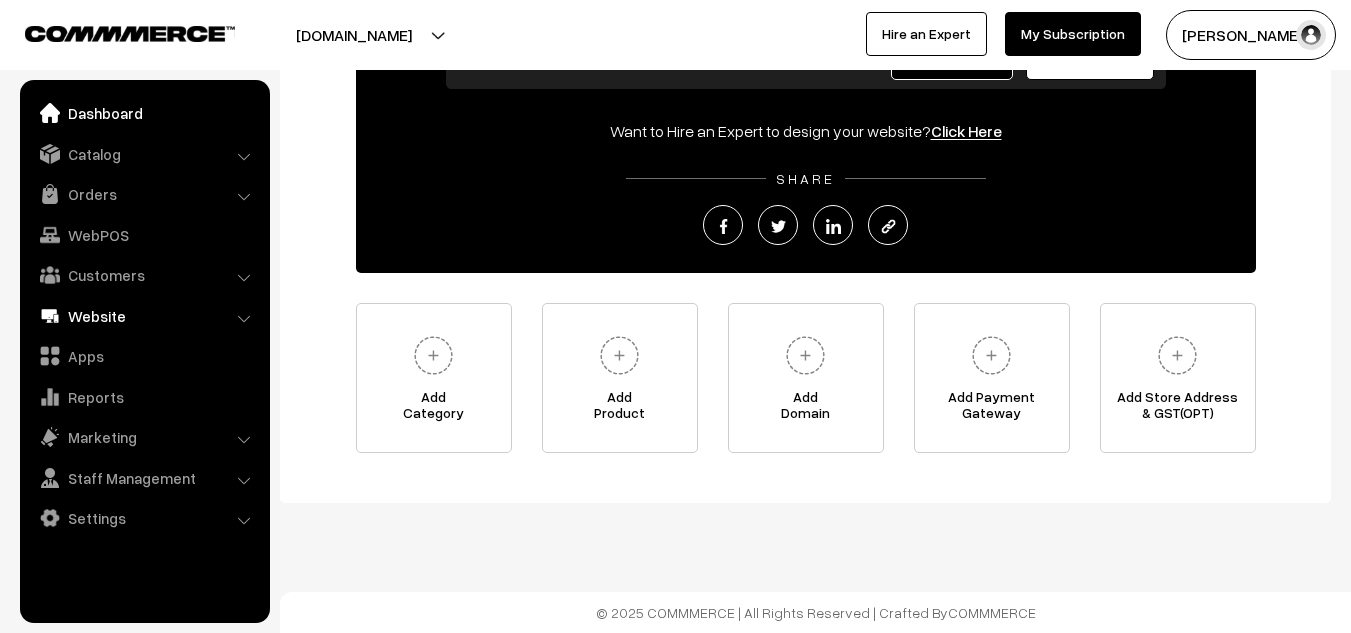 click on "Website" at bounding box center (144, 316) 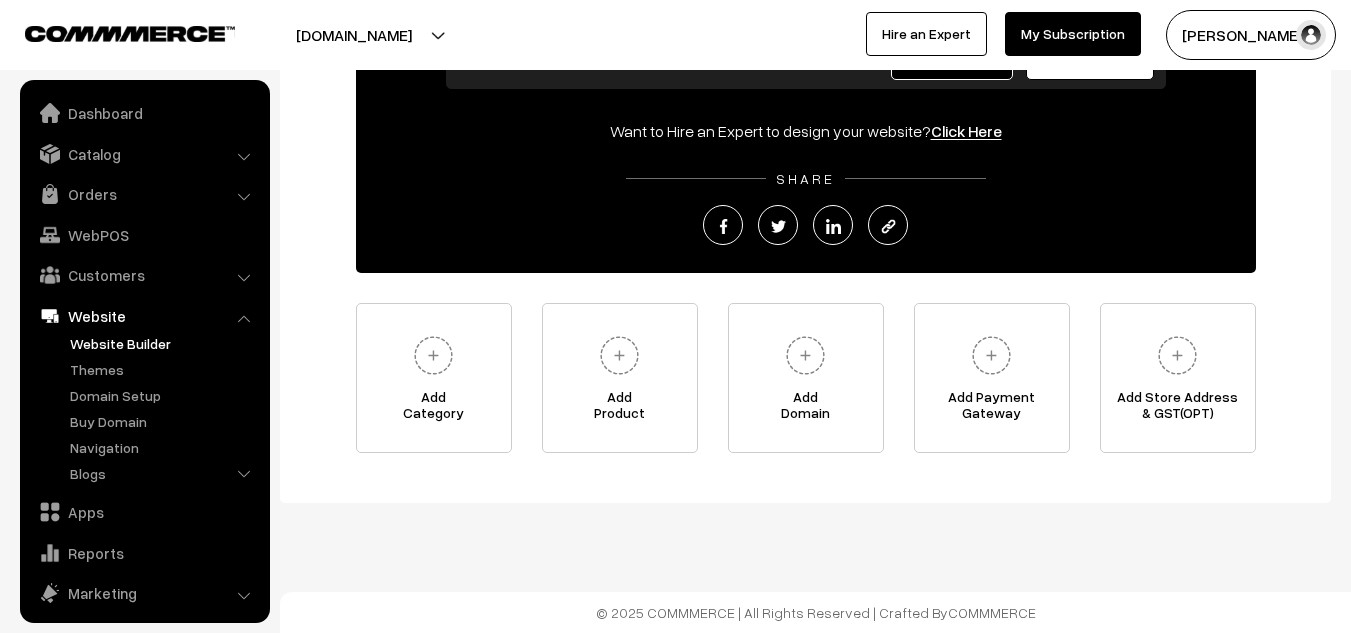 click on "Website Builder" at bounding box center [164, 343] 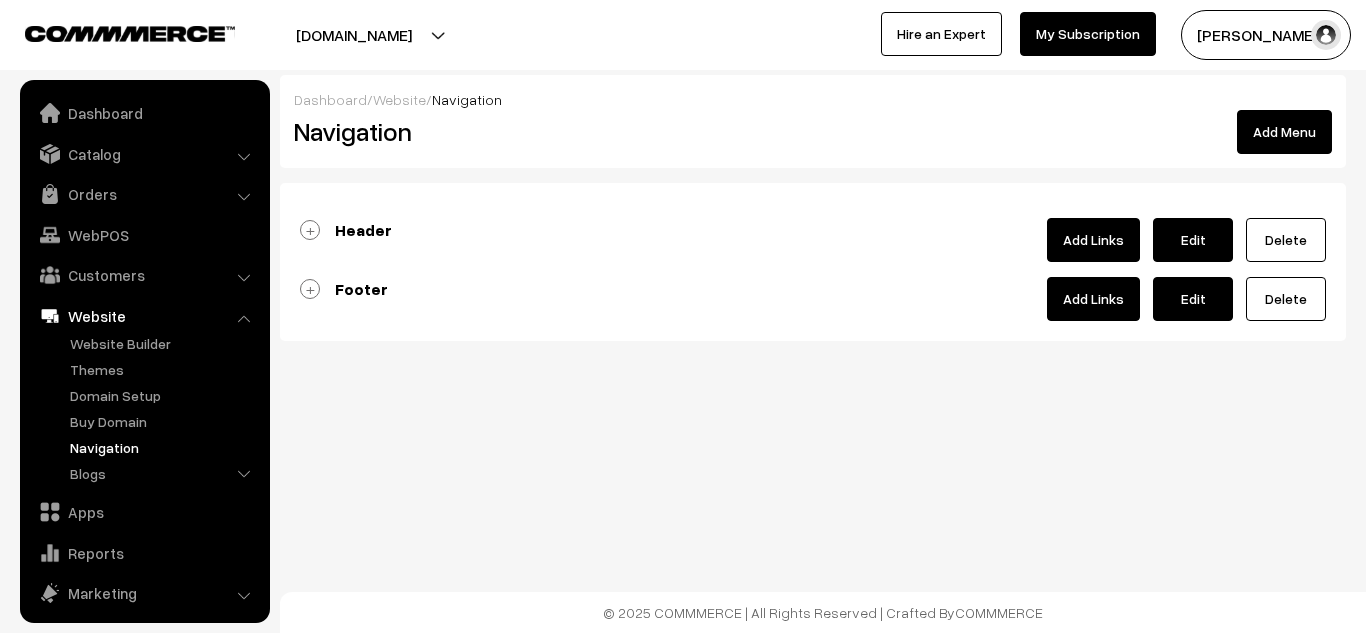 scroll, scrollTop: 0, scrollLeft: 0, axis: both 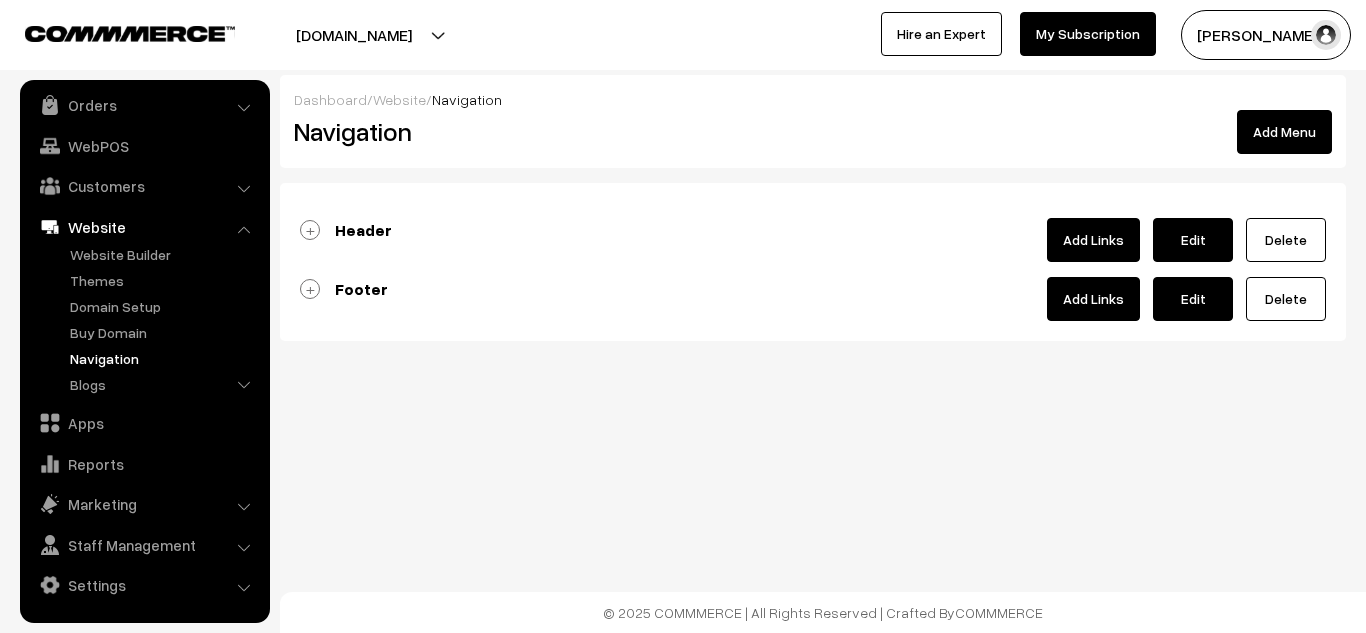 click on "Edit" at bounding box center (1193, 240) 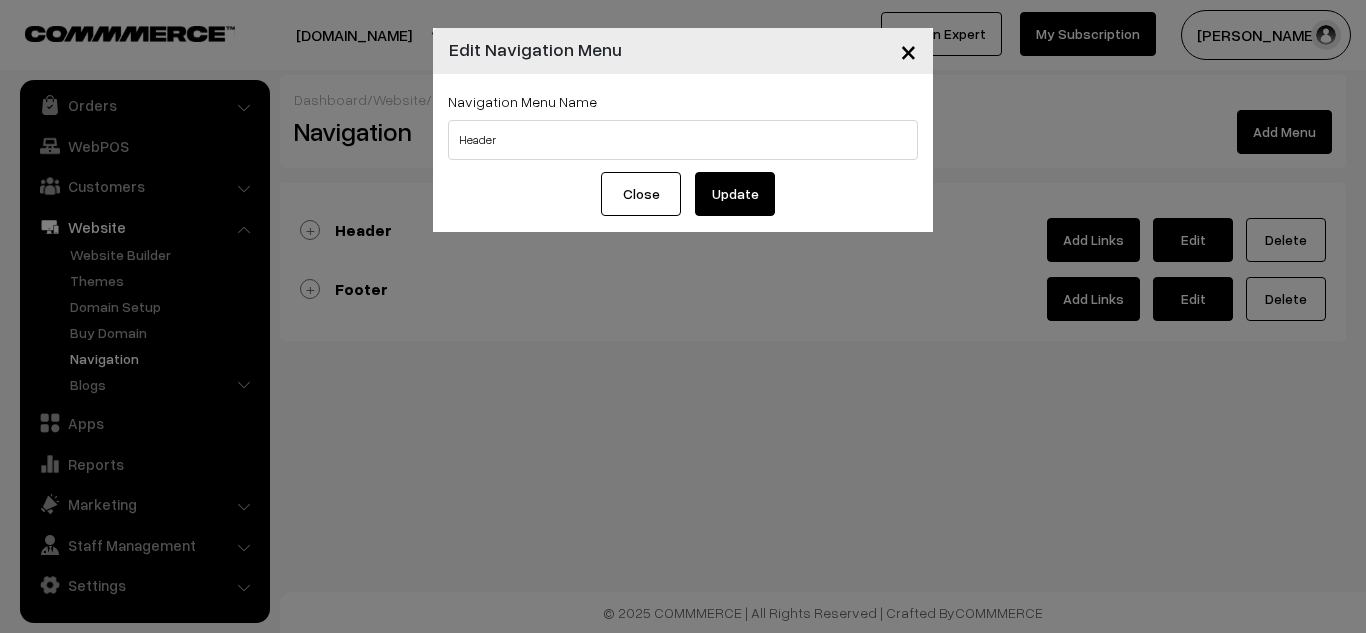 click on "×" at bounding box center (908, 50) 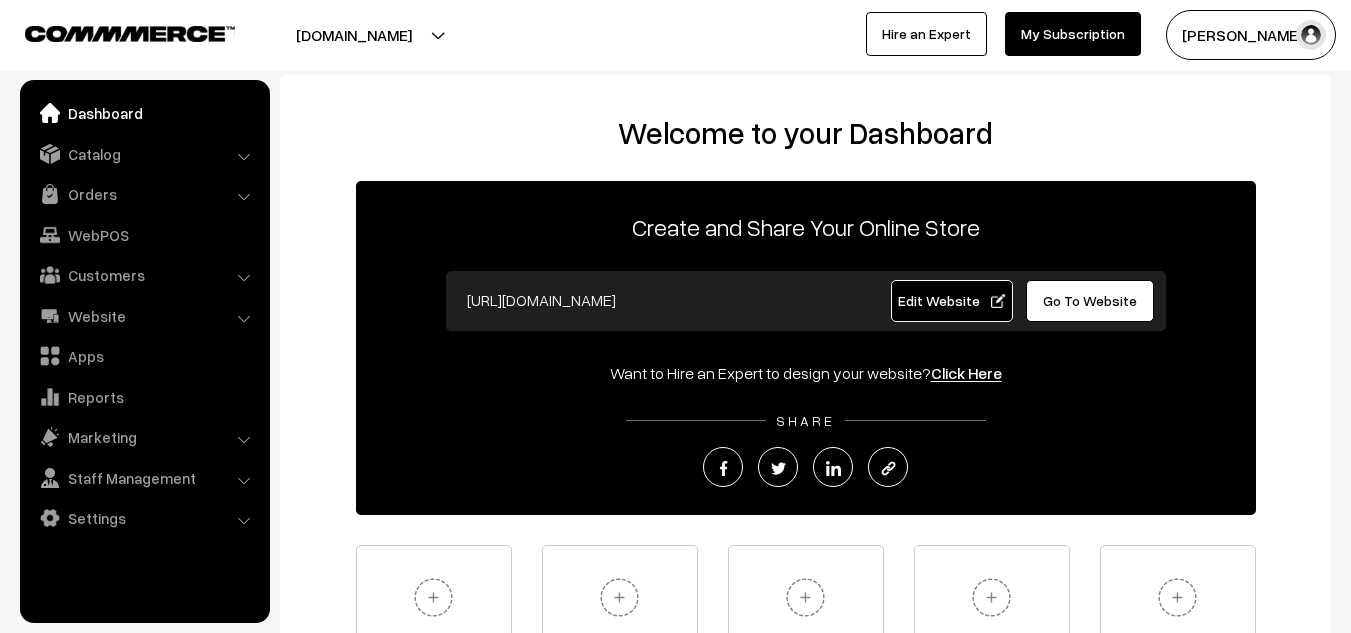 scroll, scrollTop: 0, scrollLeft: 0, axis: both 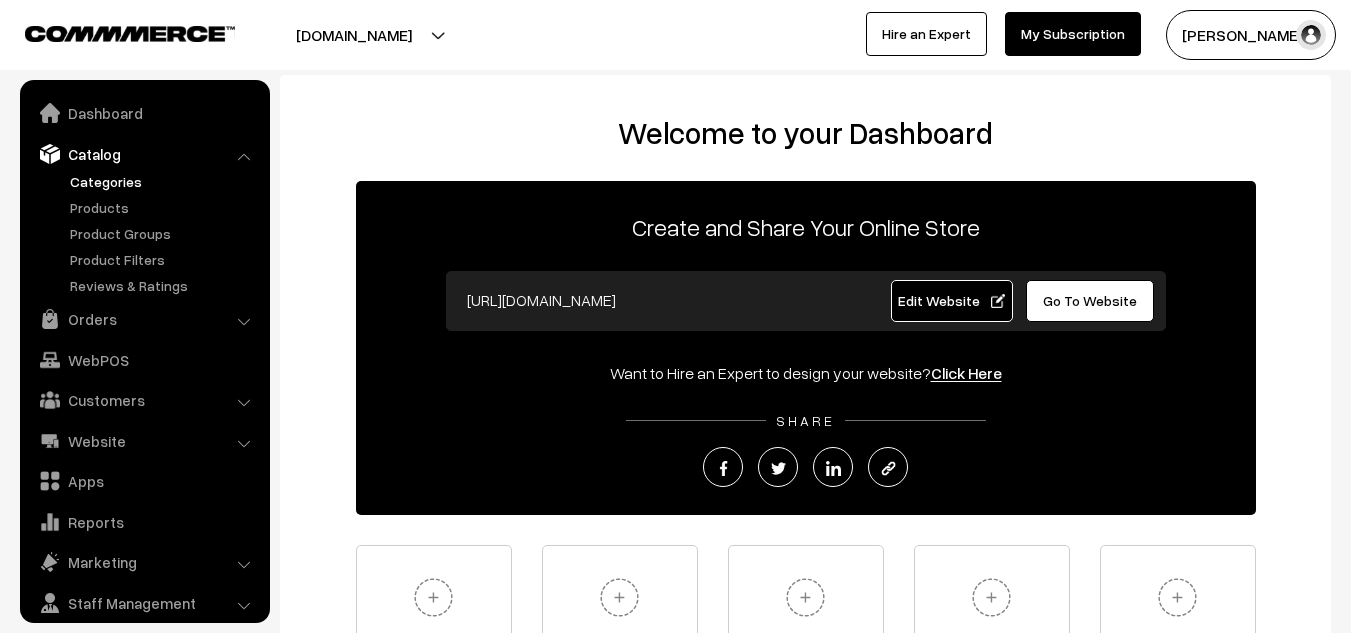 click on "Categories" at bounding box center (164, 181) 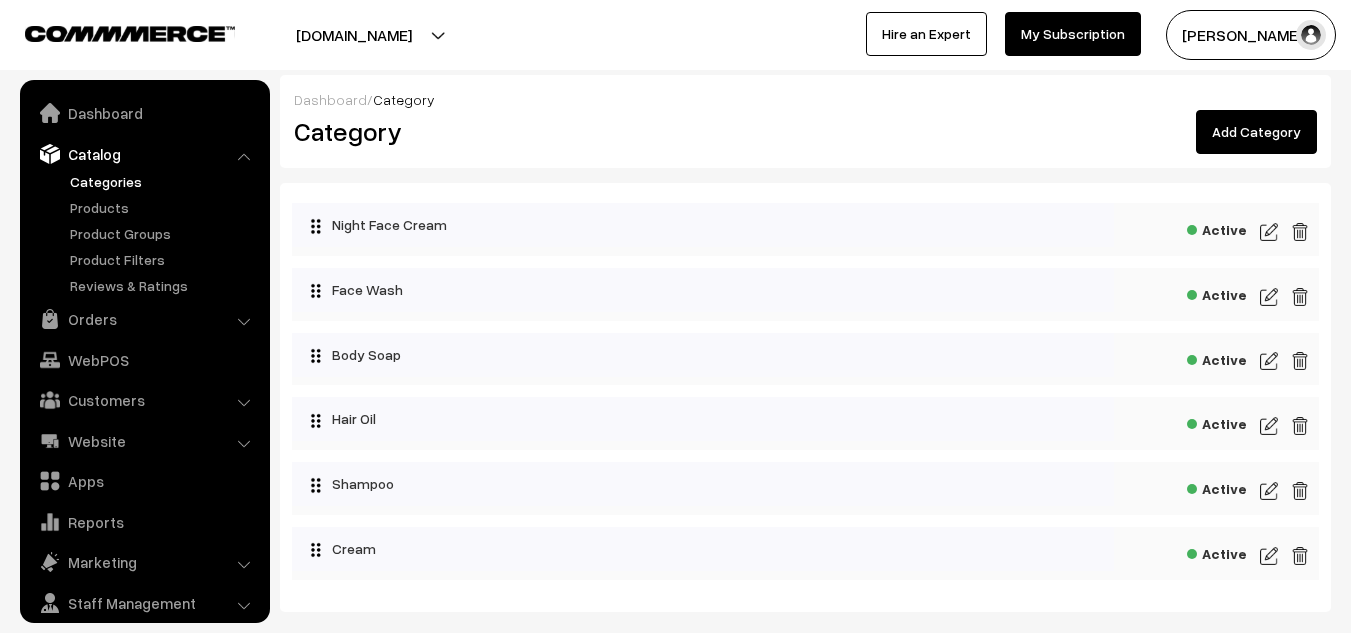 scroll, scrollTop: 0, scrollLeft: 0, axis: both 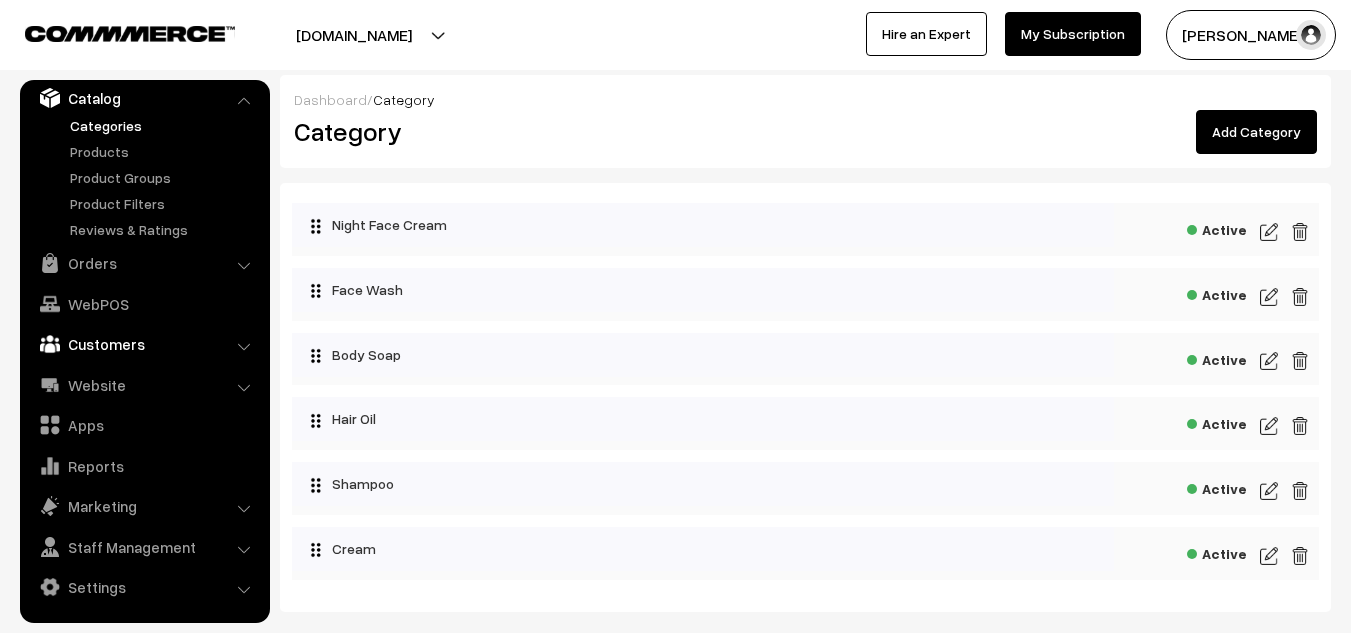 click on "Customers" at bounding box center [144, 344] 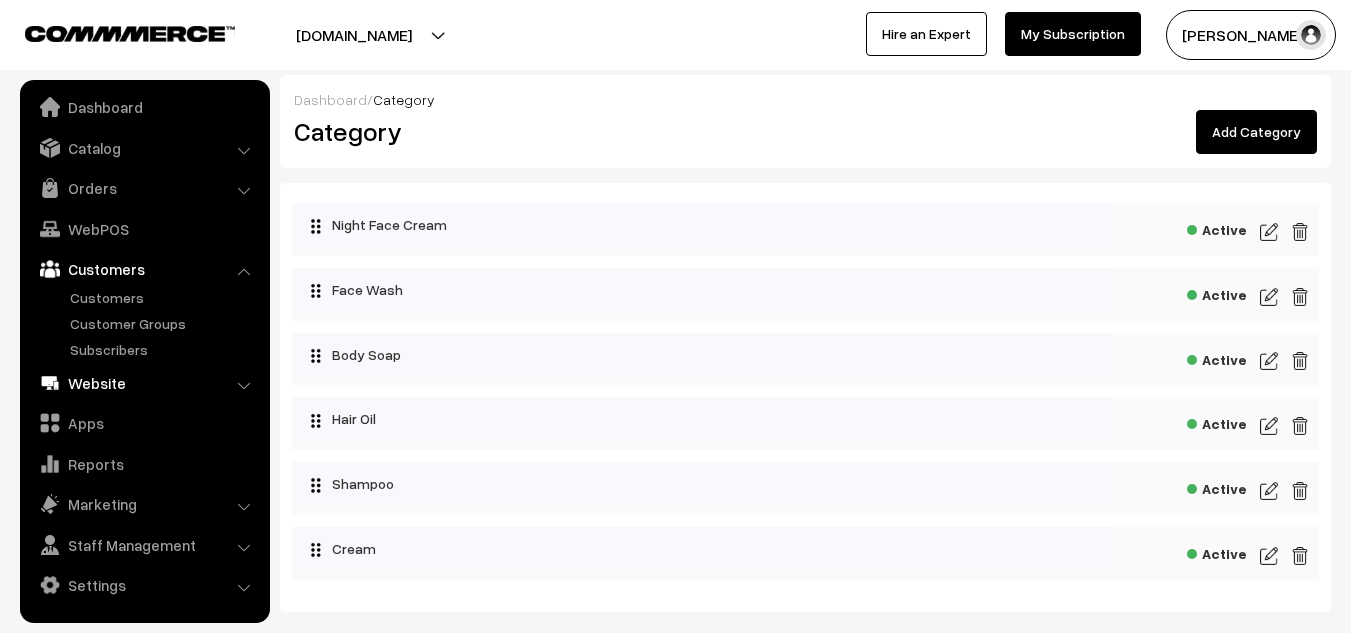 click on "Website" at bounding box center [144, 383] 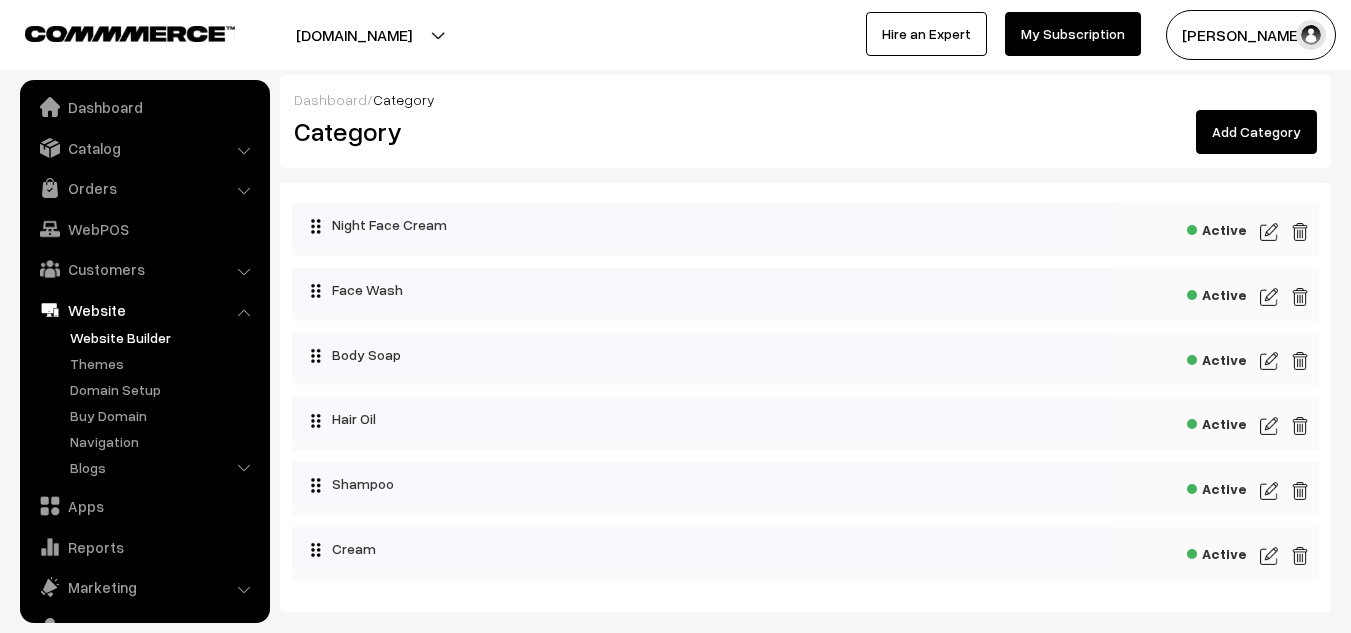 click on "Website Builder" at bounding box center [164, 337] 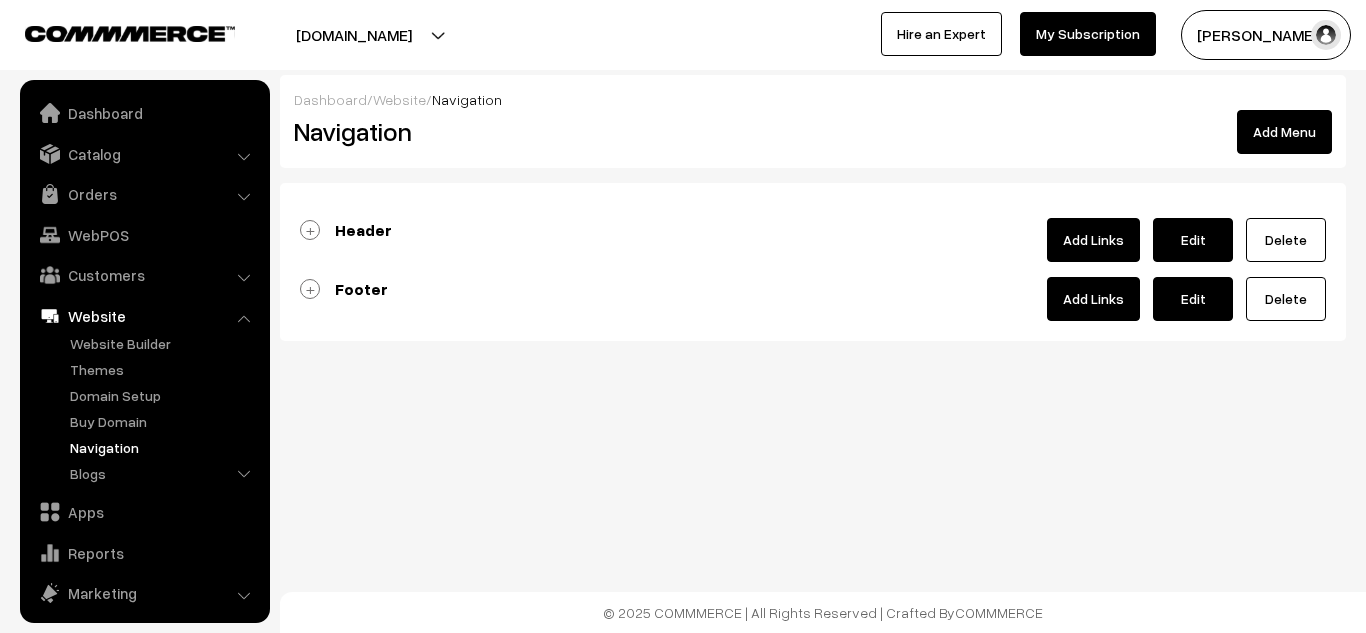 scroll, scrollTop: 0, scrollLeft: 0, axis: both 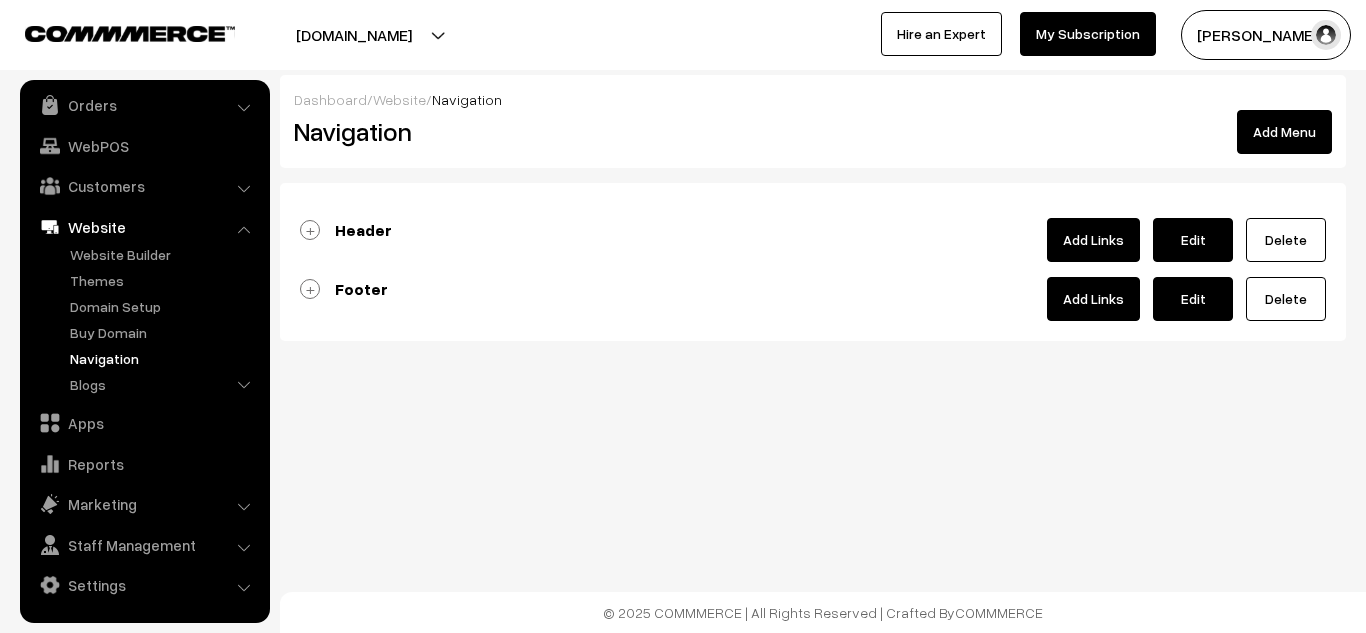 click on "Add Menu" at bounding box center (1284, 132) 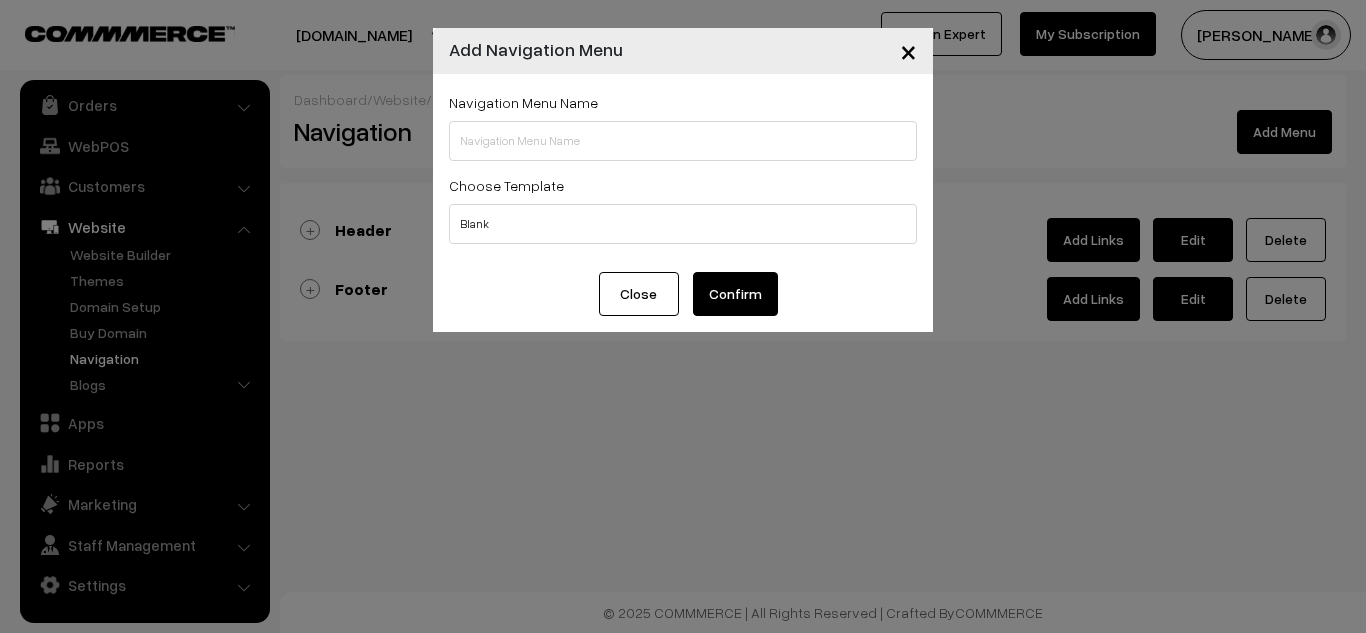 click on "×" at bounding box center (908, 50) 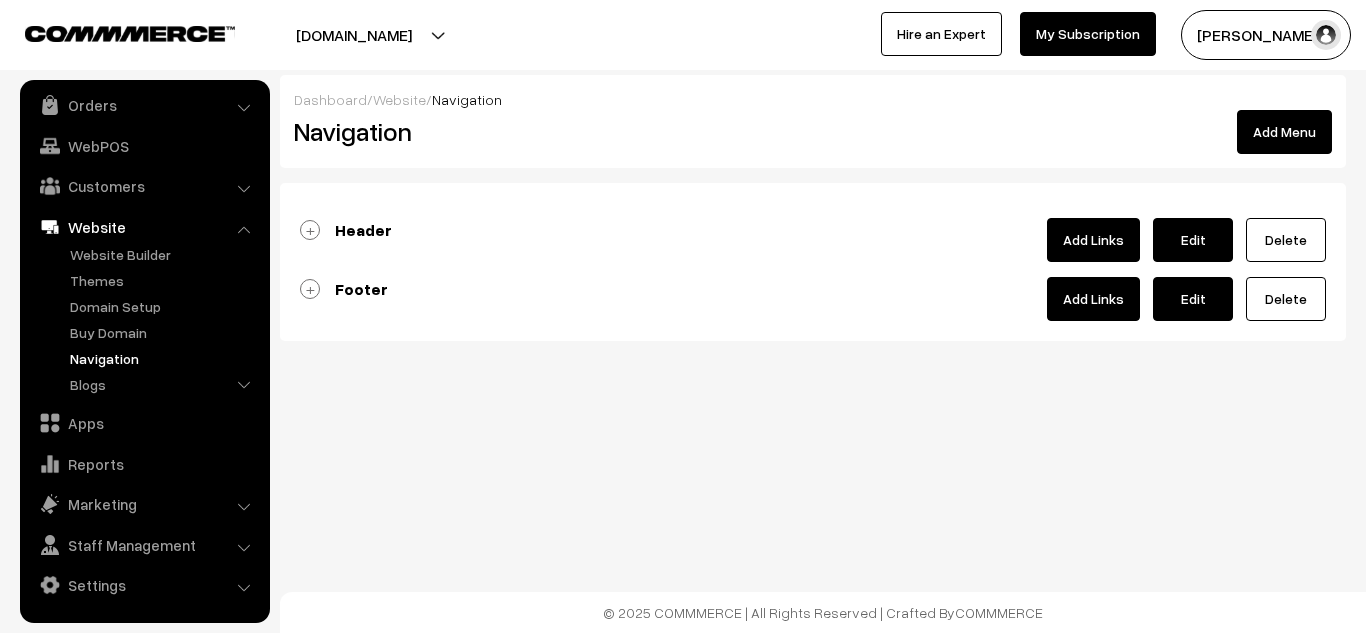 click on "Edit" at bounding box center (1193, 240) 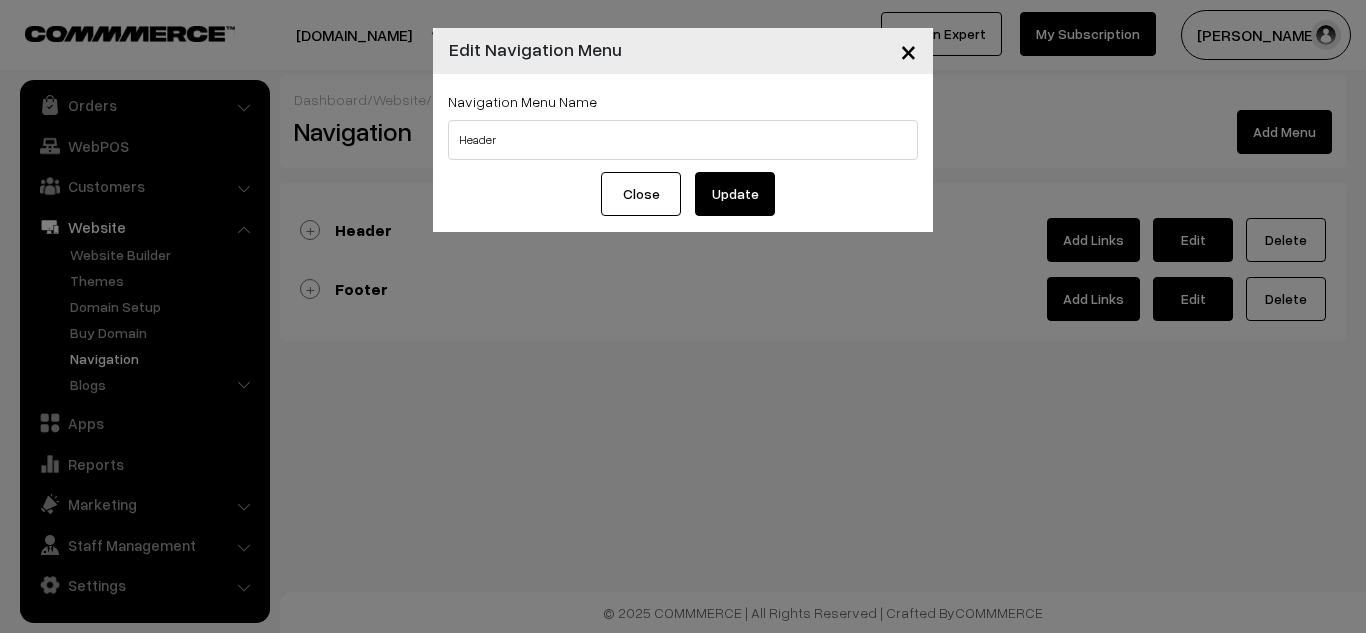 click on "Update" at bounding box center (735, 194) 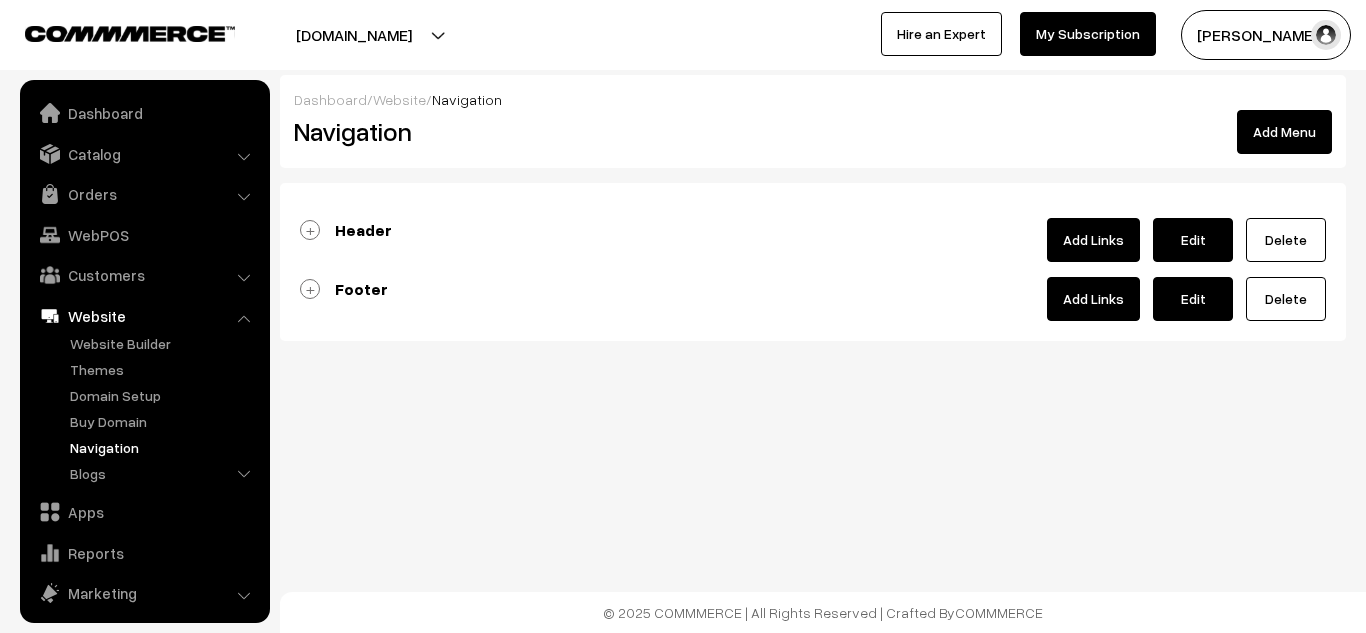 scroll, scrollTop: 0, scrollLeft: 0, axis: both 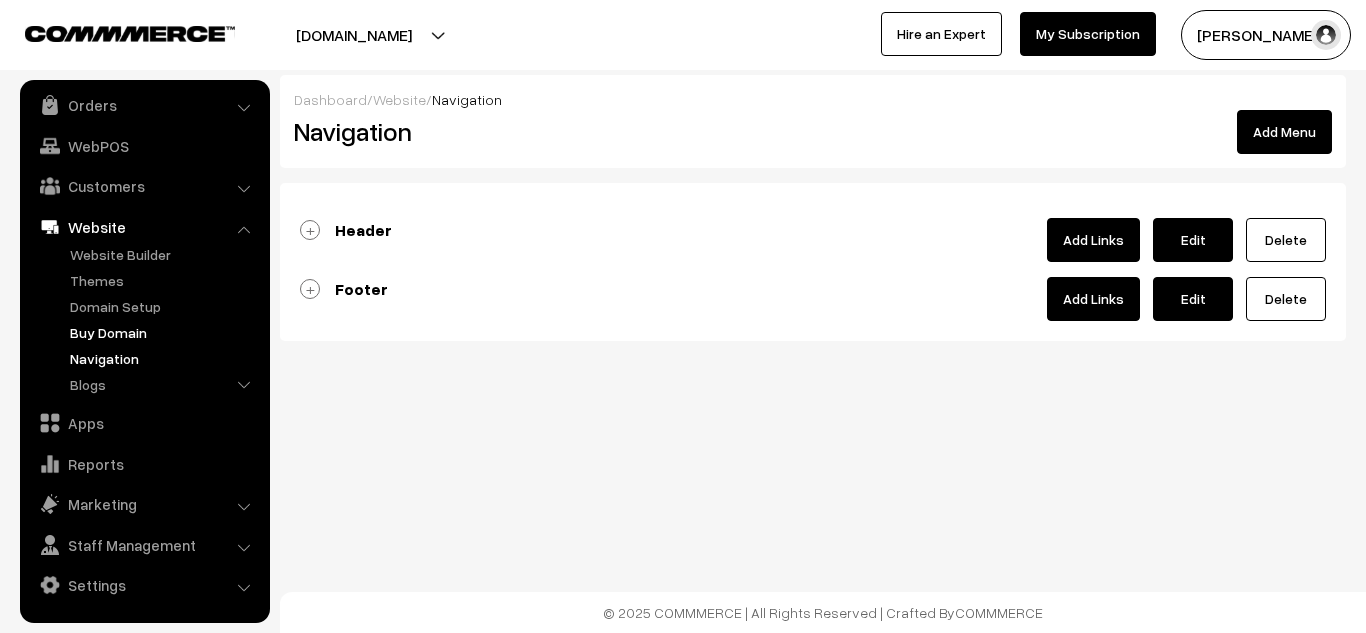 click on "Buy Domain" at bounding box center [164, 332] 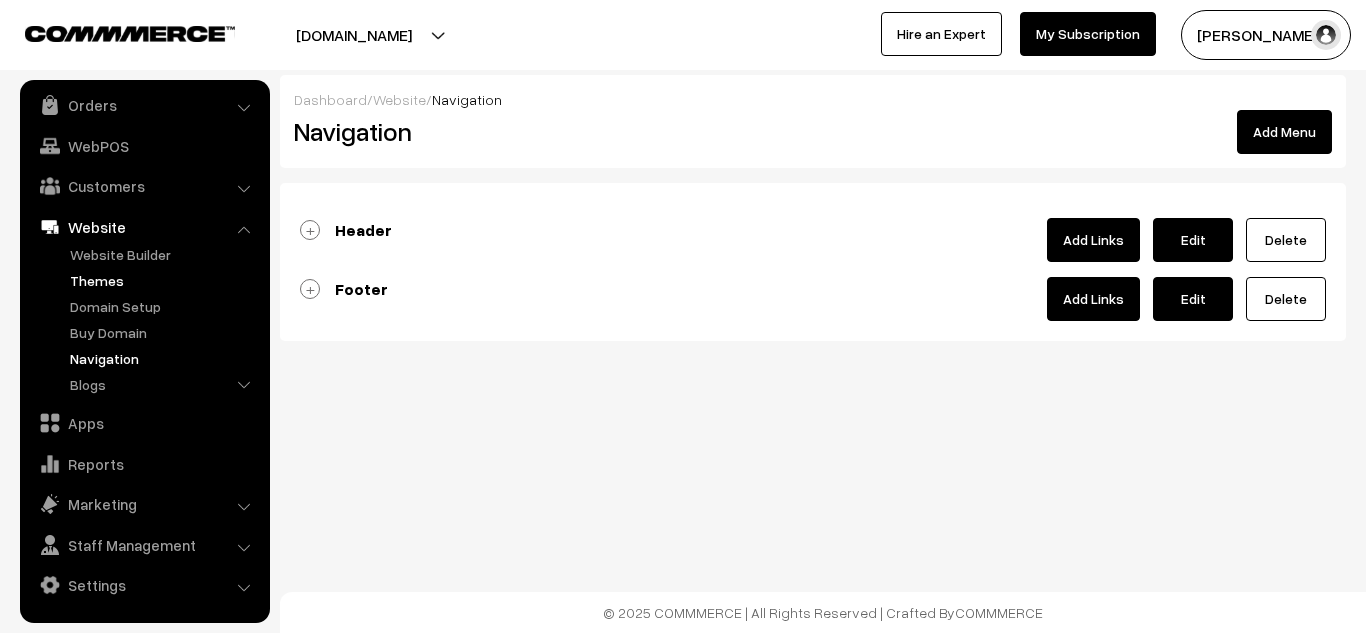 click on "Themes" at bounding box center [164, 280] 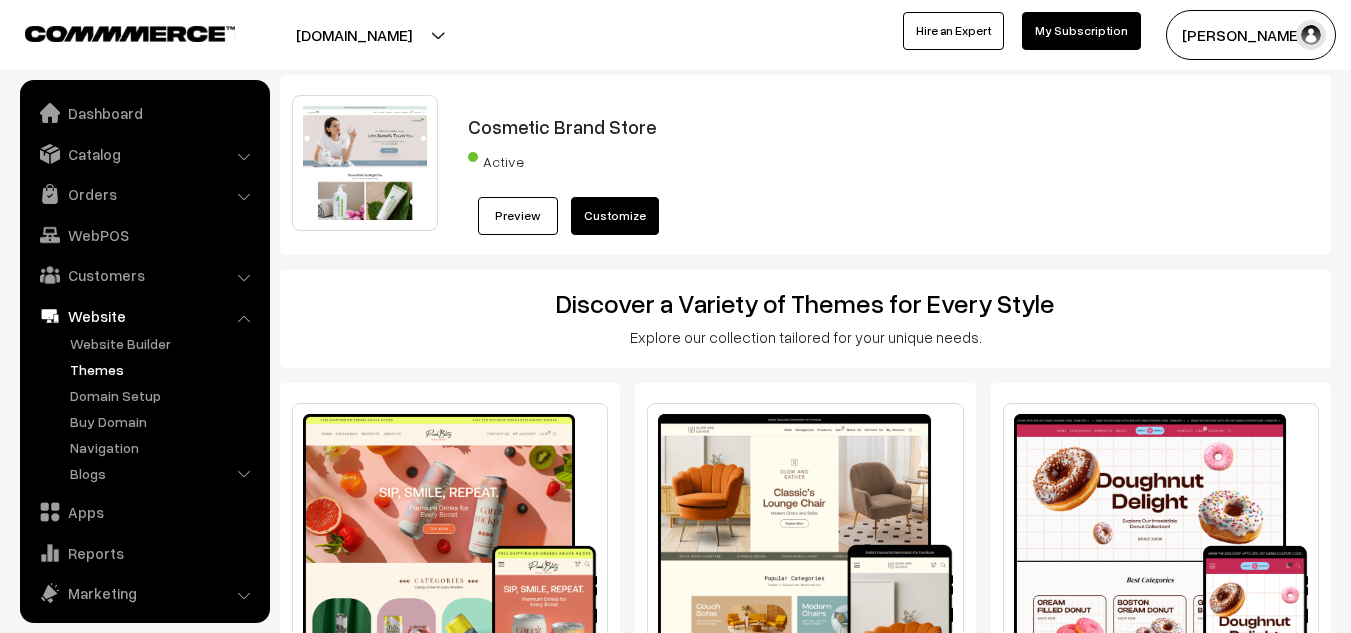 scroll, scrollTop: 0, scrollLeft: 0, axis: both 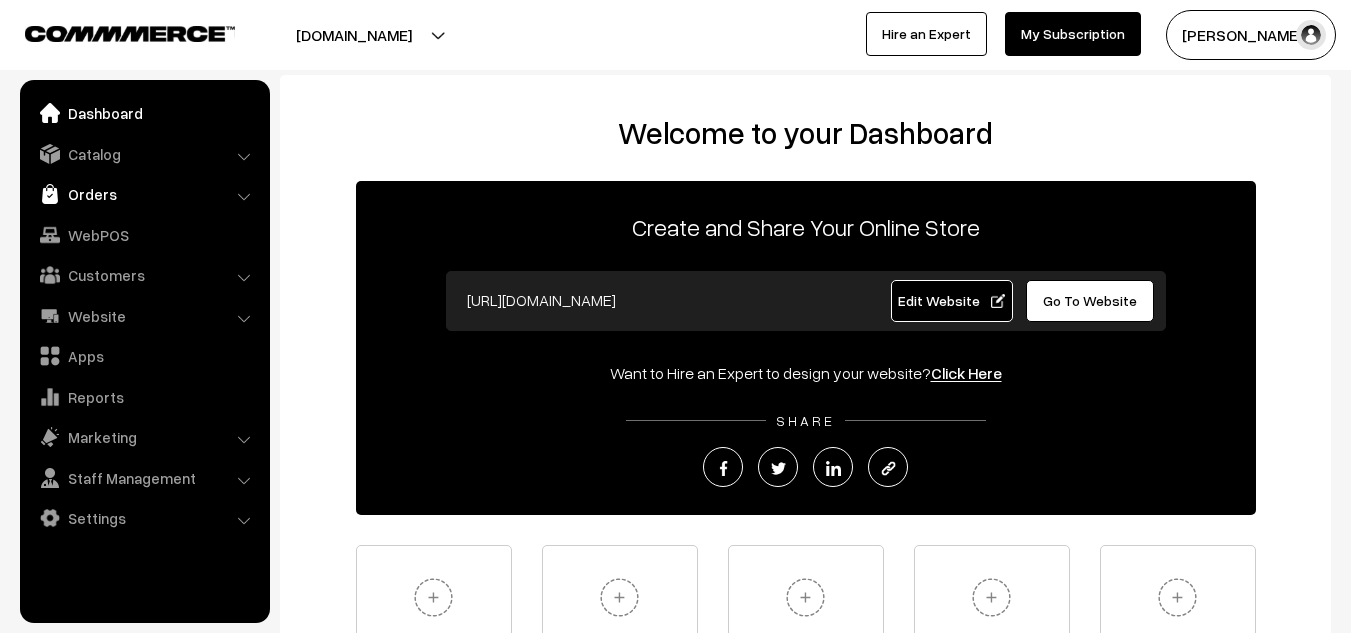 click on "Orders" at bounding box center [144, 194] 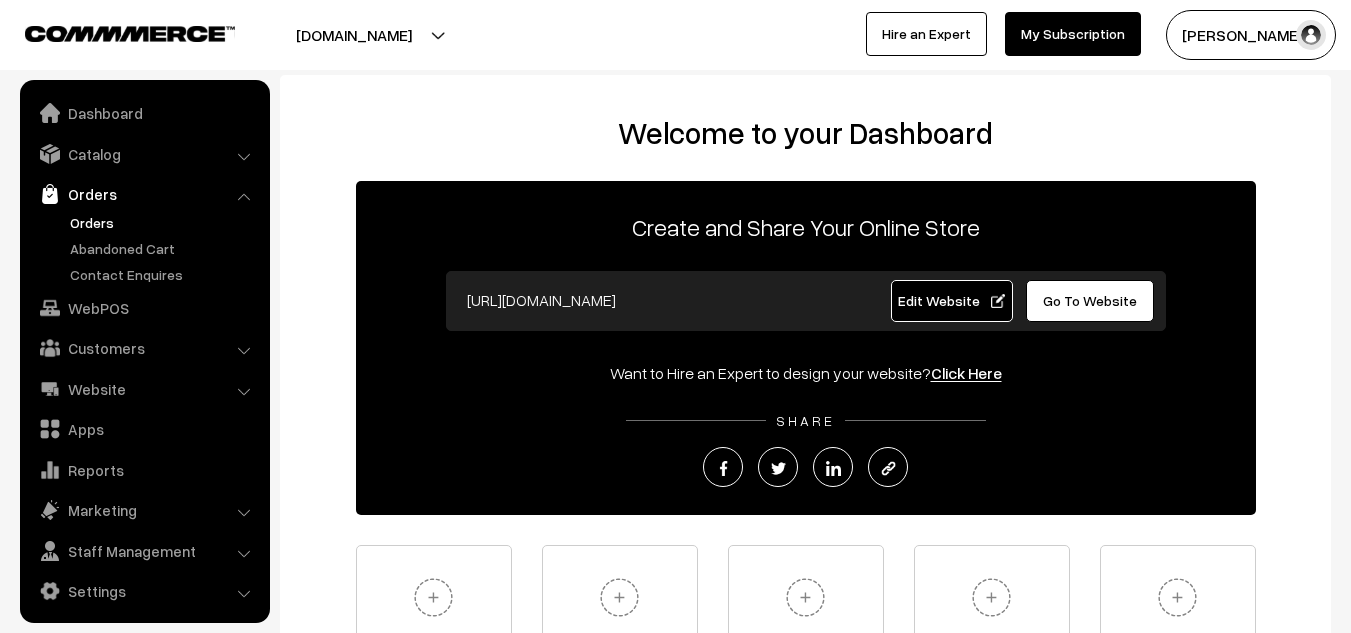 click on "Orders" at bounding box center (164, 222) 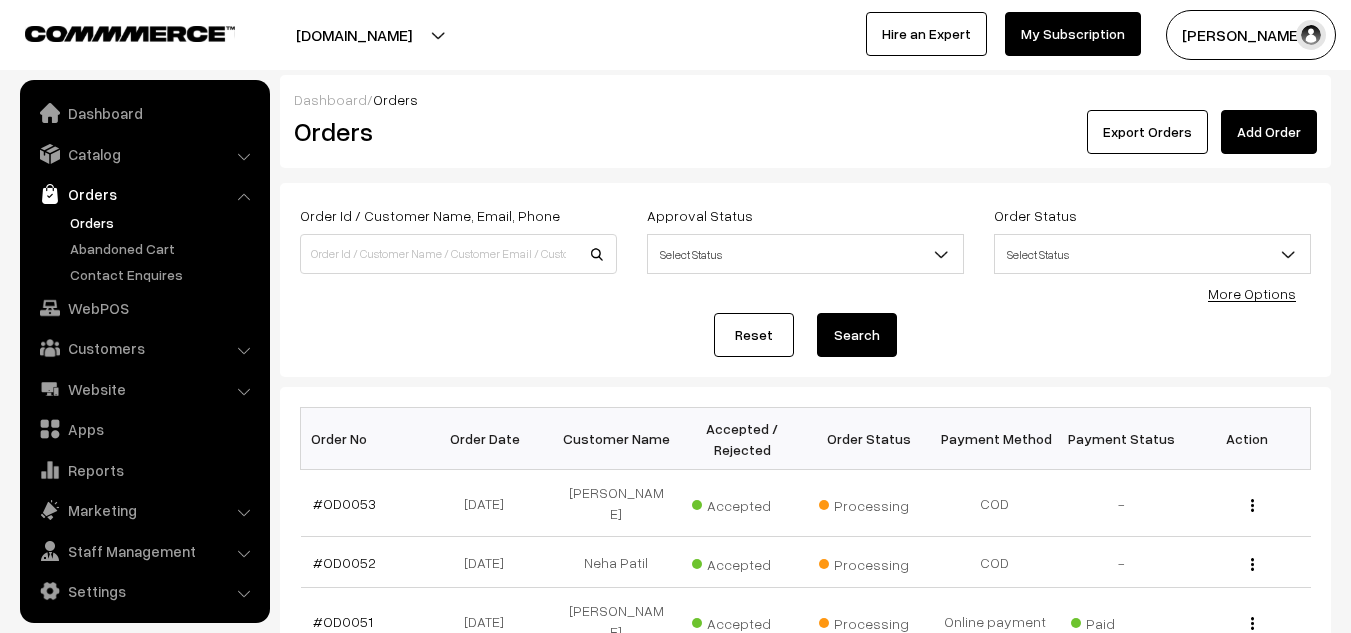 scroll, scrollTop: 0, scrollLeft: 0, axis: both 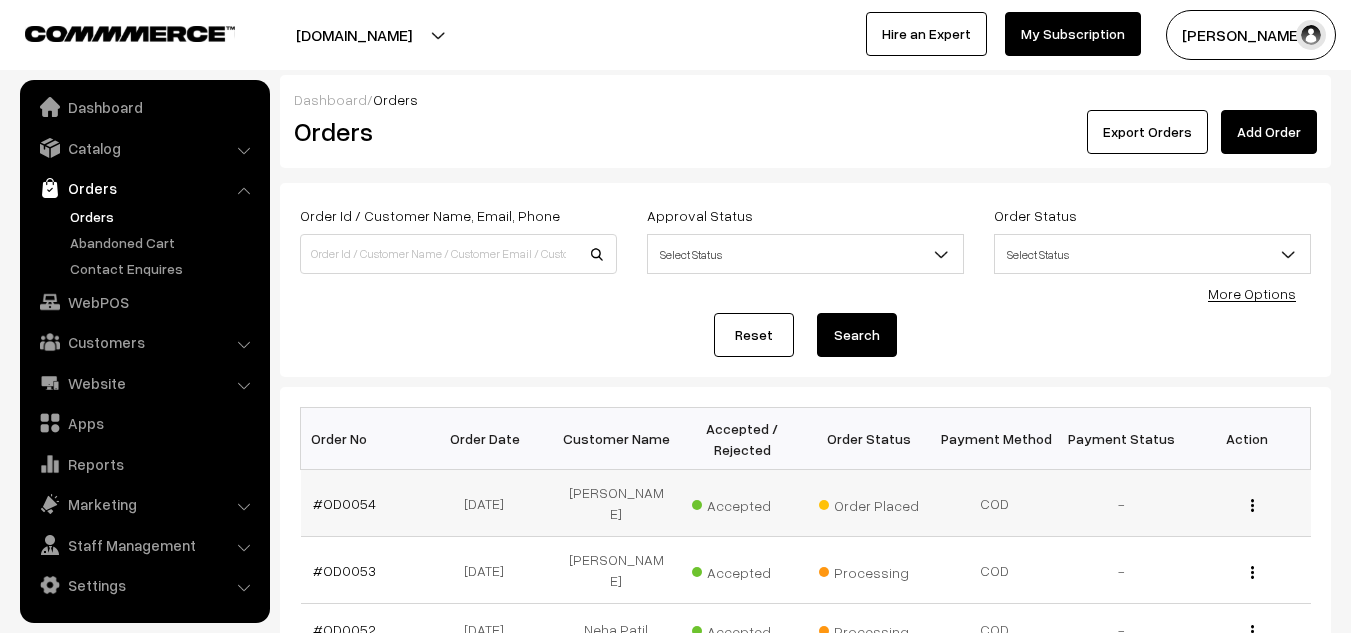click at bounding box center (1252, 505) 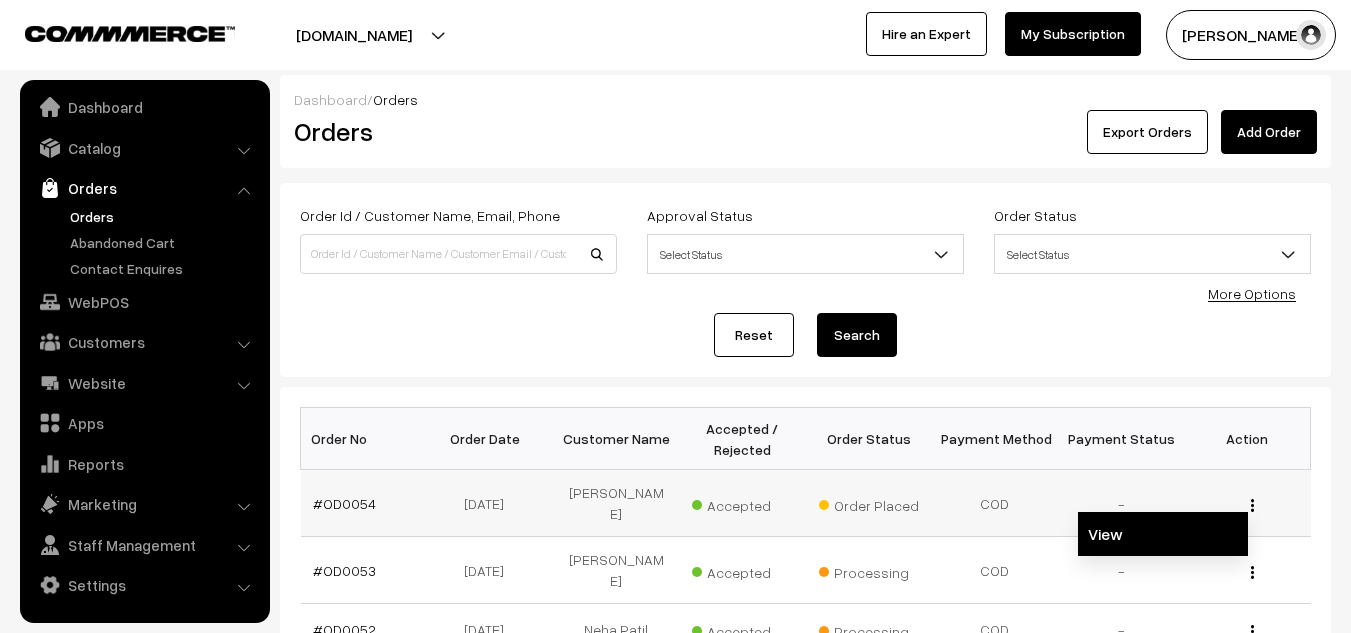 click on "View" at bounding box center [1163, 534] 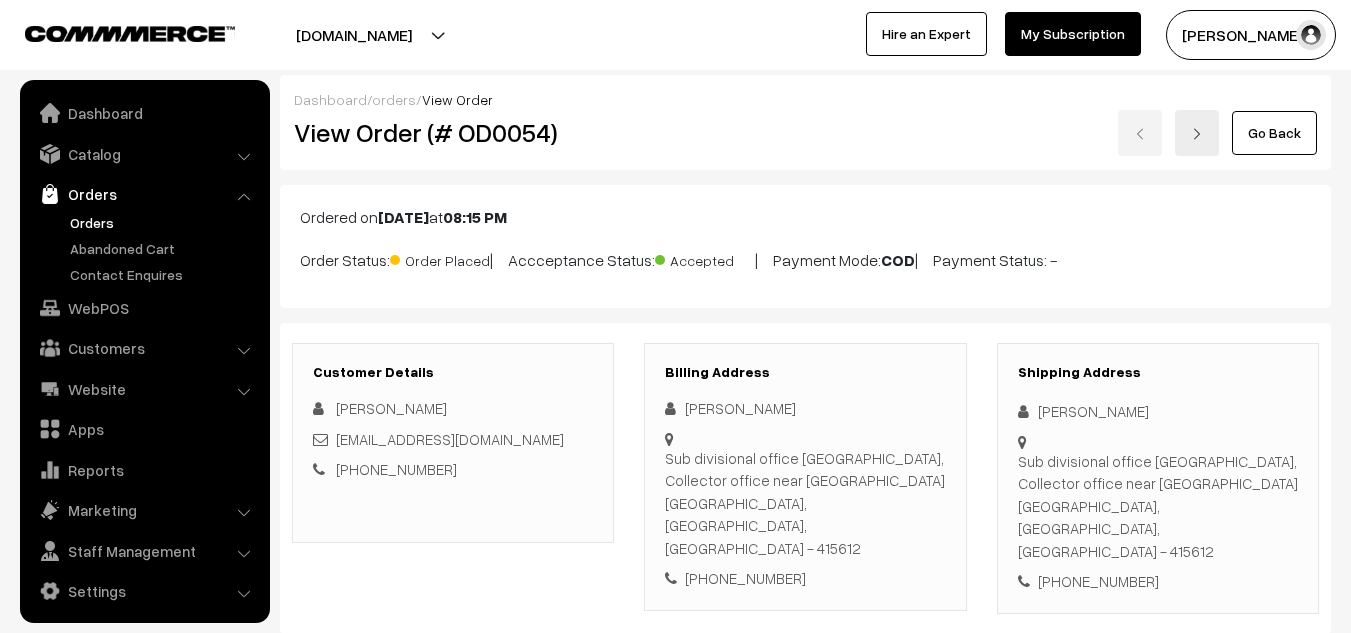 scroll, scrollTop: 0, scrollLeft: 0, axis: both 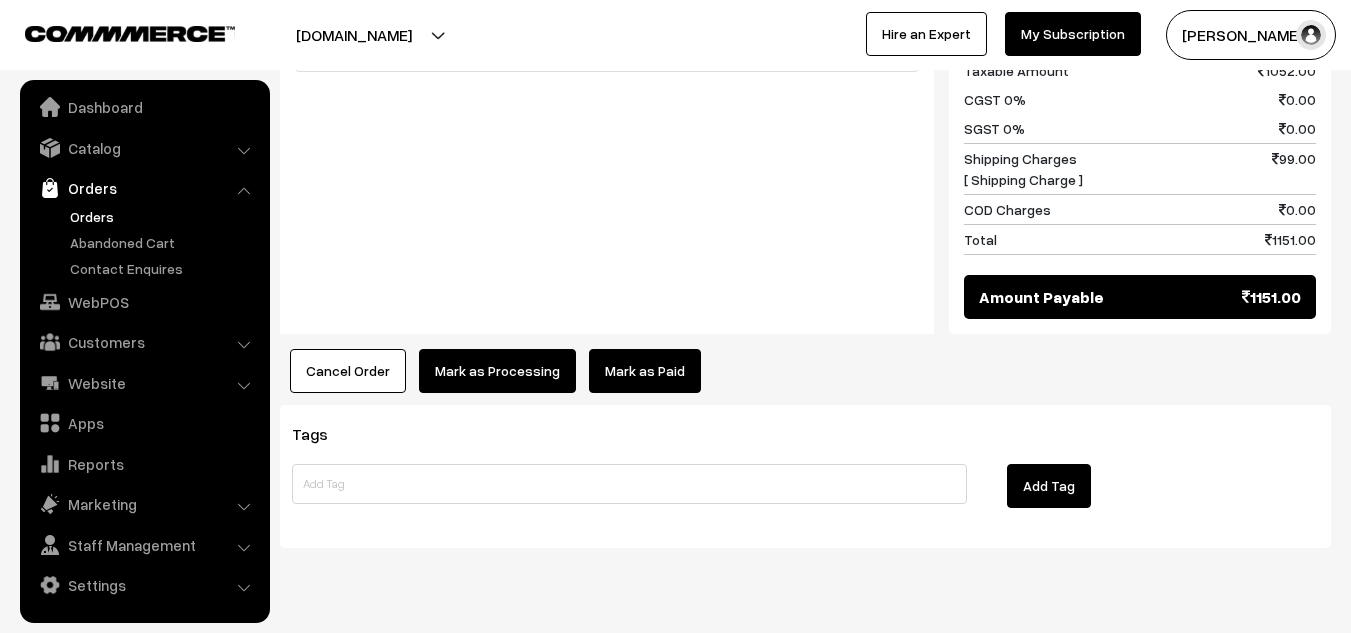 click on "Mark as Processing" at bounding box center [497, 371] 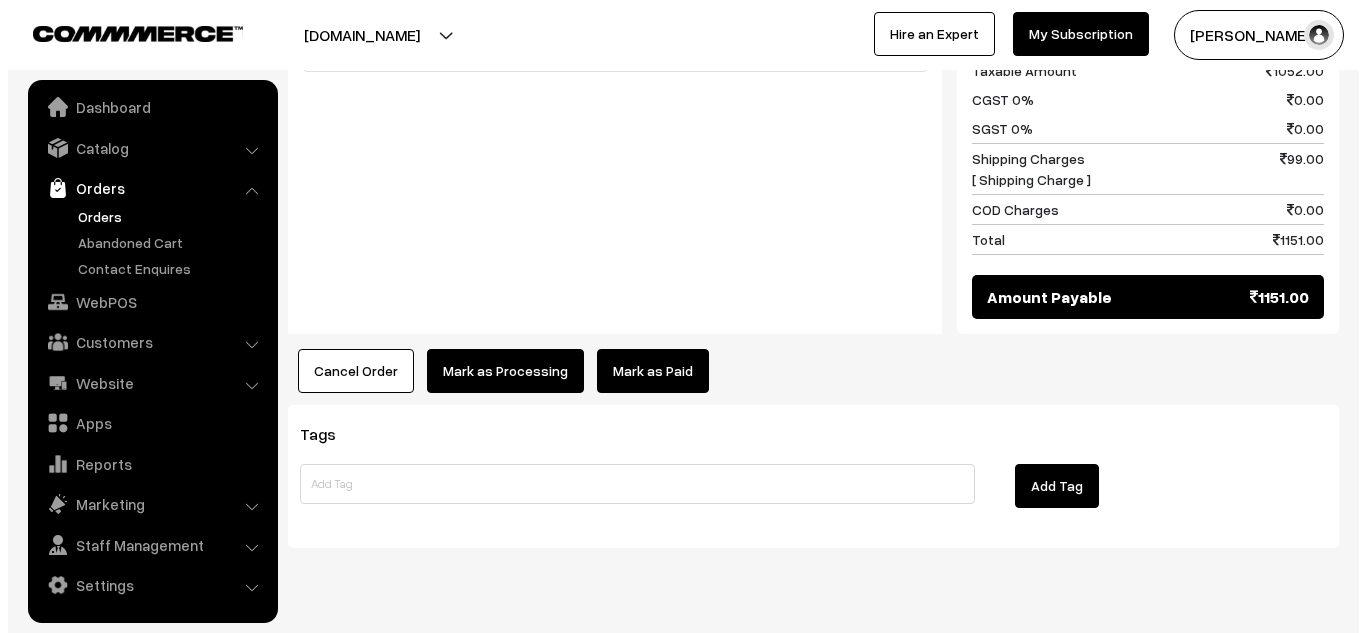 scroll, scrollTop: 1125, scrollLeft: 0, axis: vertical 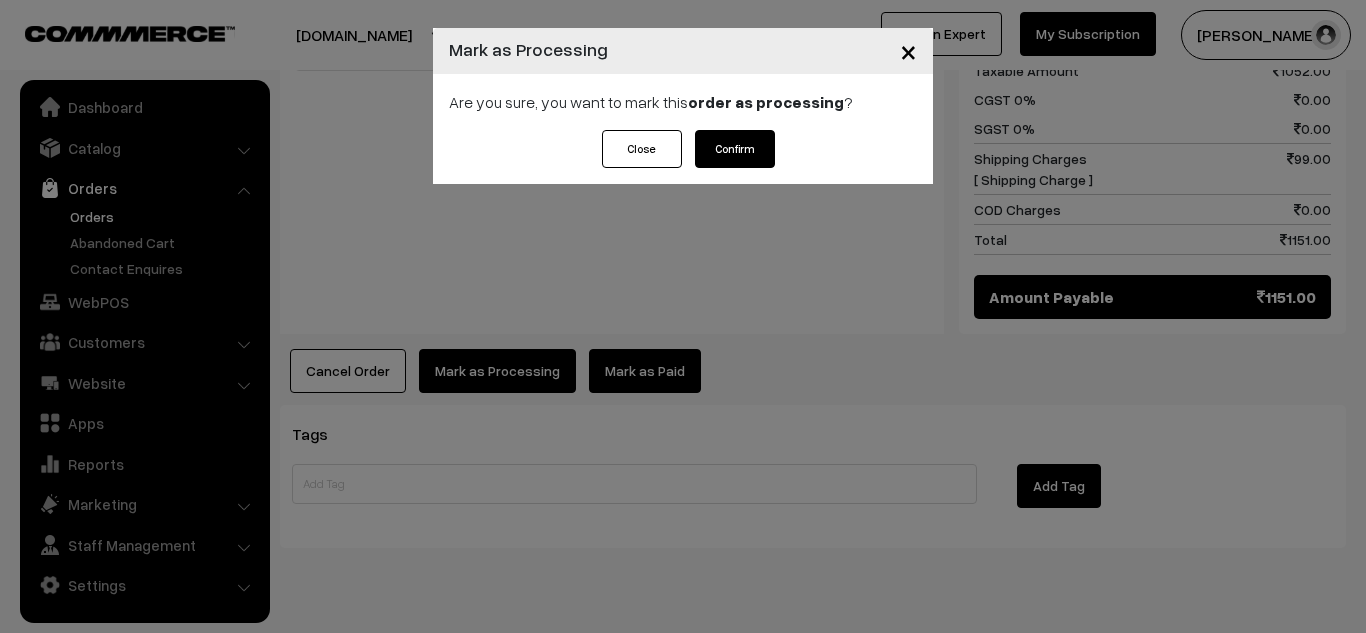 click on "×" at bounding box center (908, 50) 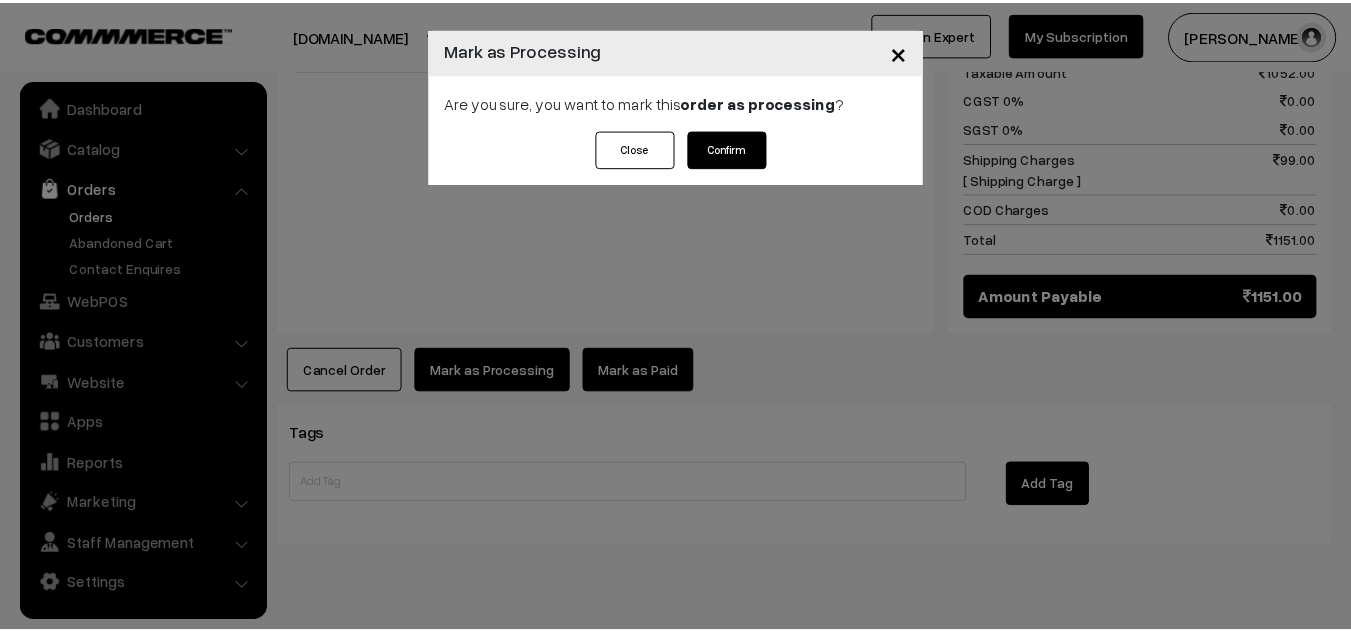 scroll, scrollTop: 1121, scrollLeft: 0, axis: vertical 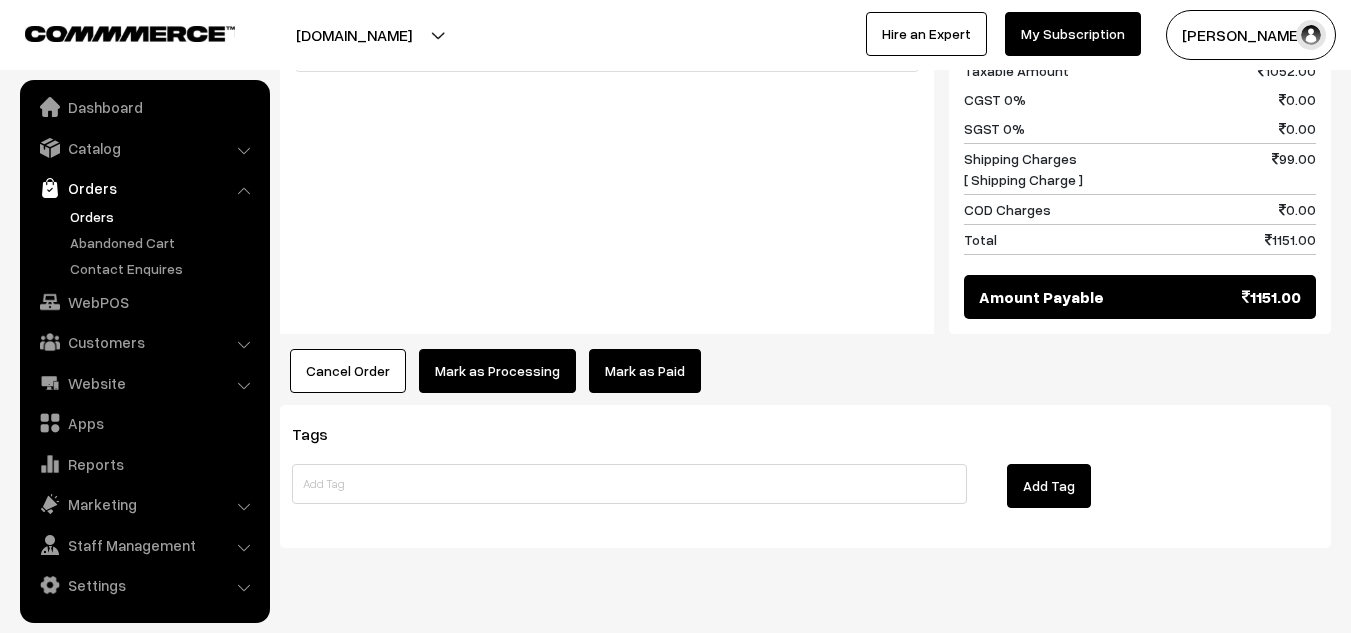 click on "Mark as Processing" at bounding box center [497, 371] 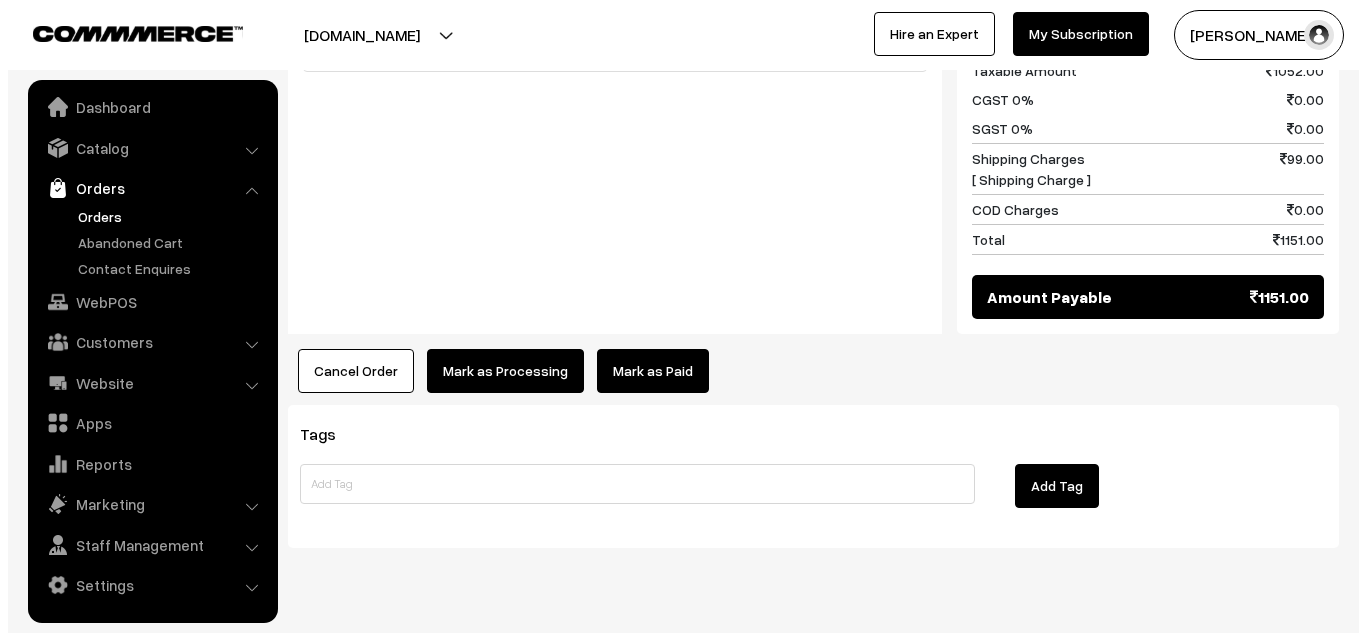 scroll, scrollTop: 1125, scrollLeft: 0, axis: vertical 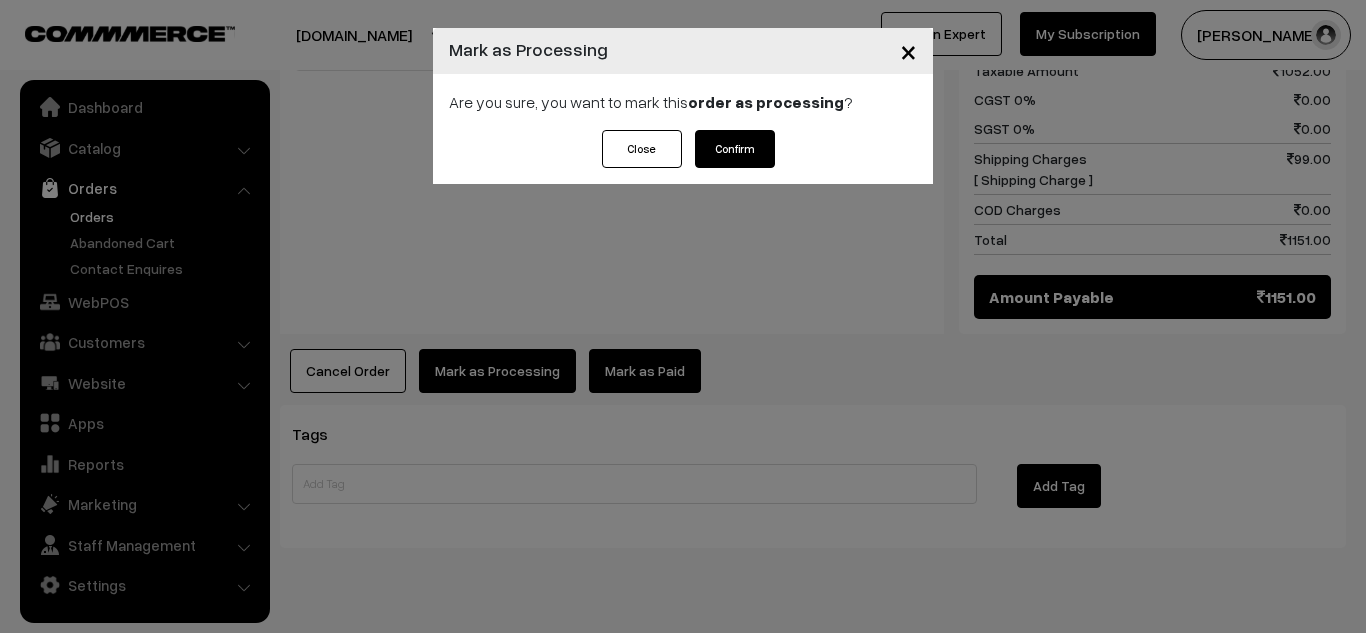 click on "Confirm" at bounding box center [735, 149] 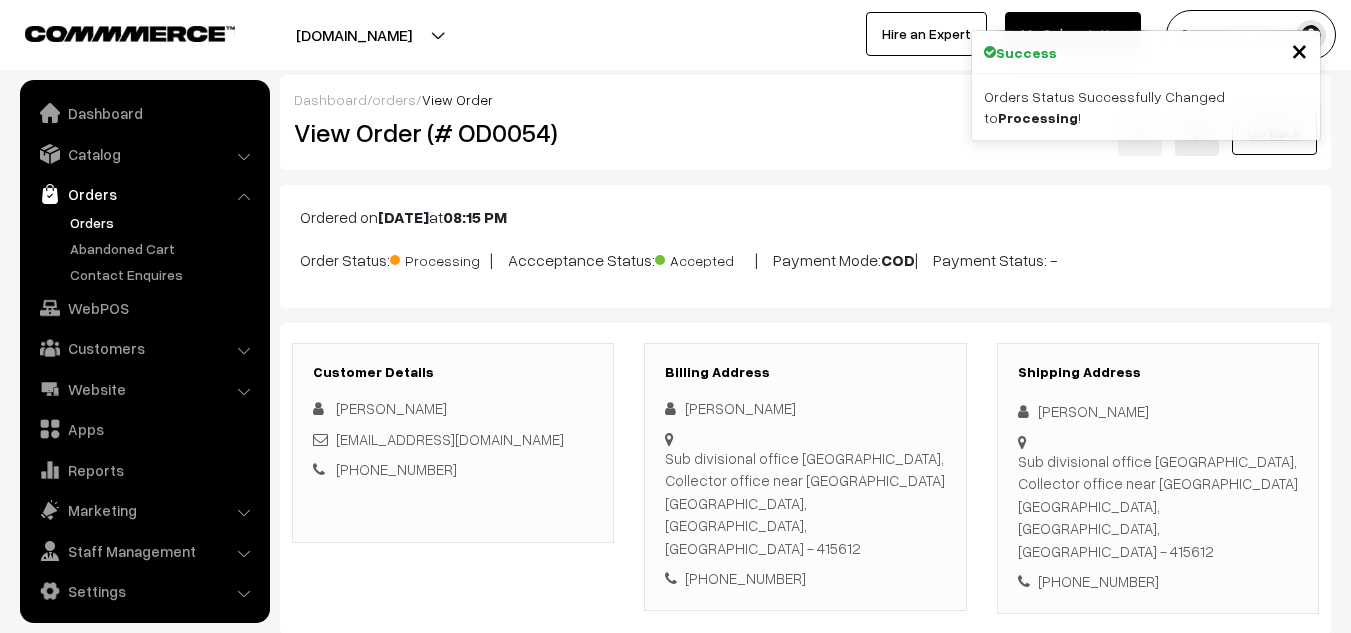 scroll, scrollTop: 0, scrollLeft: 0, axis: both 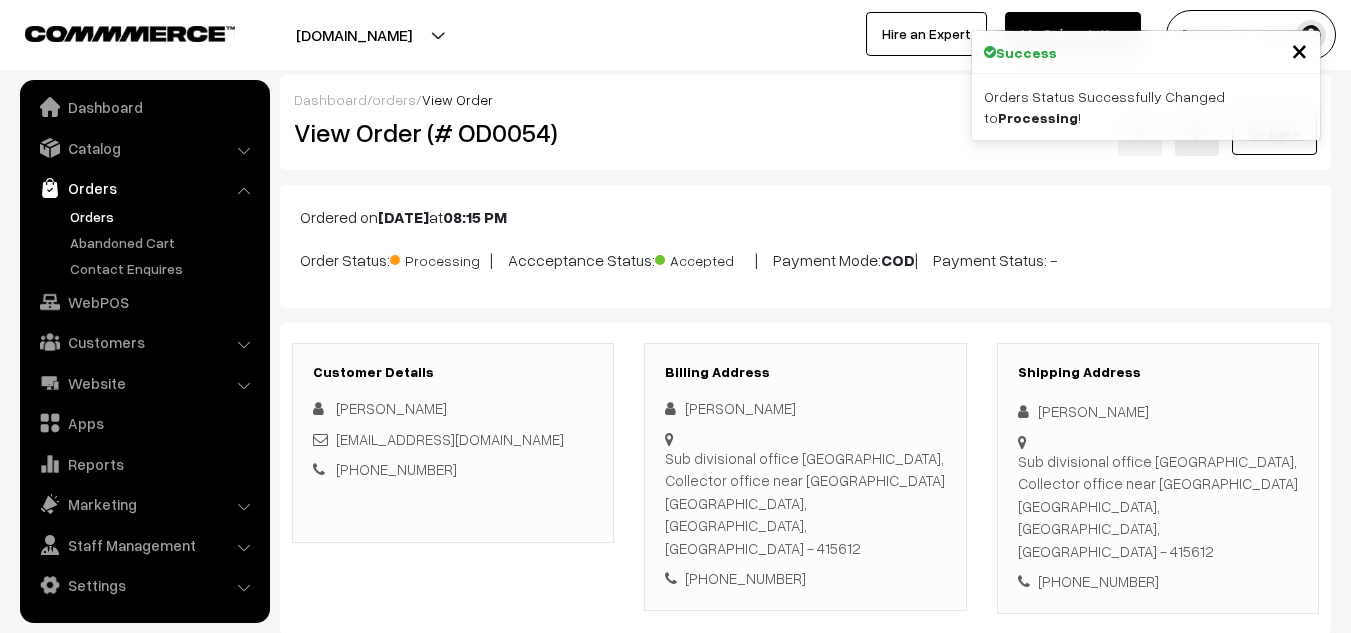 click on "×" at bounding box center [1299, 49] 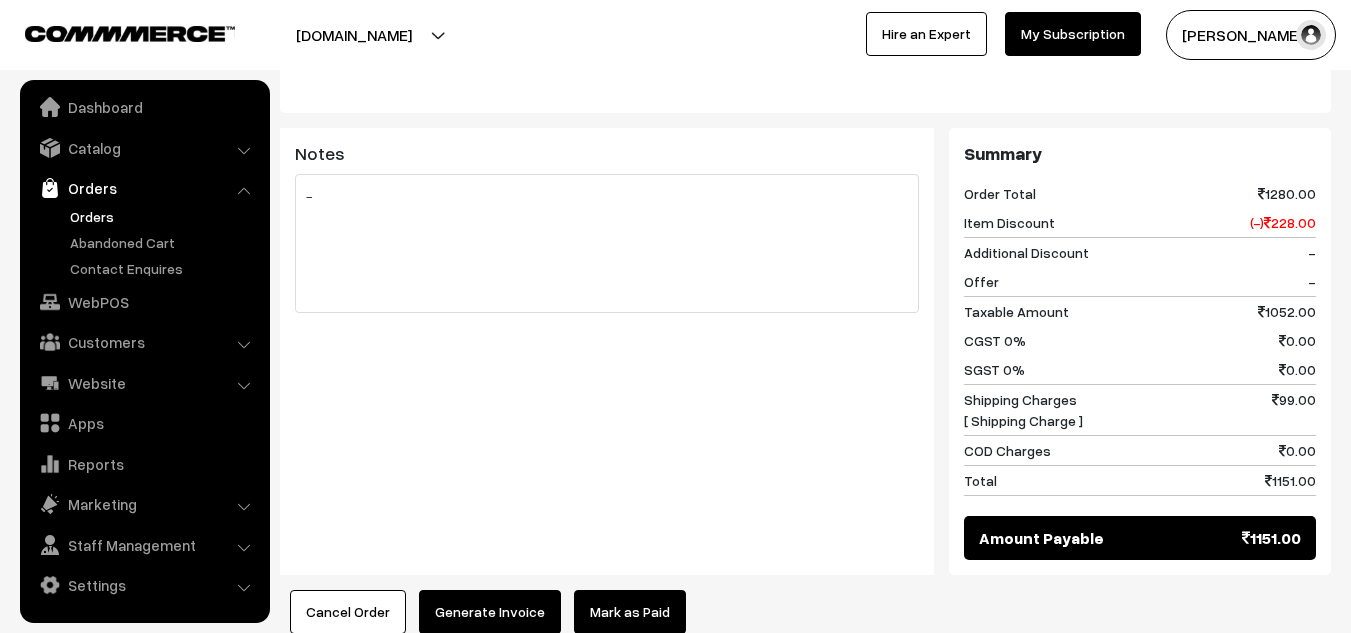 scroll, scrollTop: 1033, scrollLeft: 0, axis: vertical 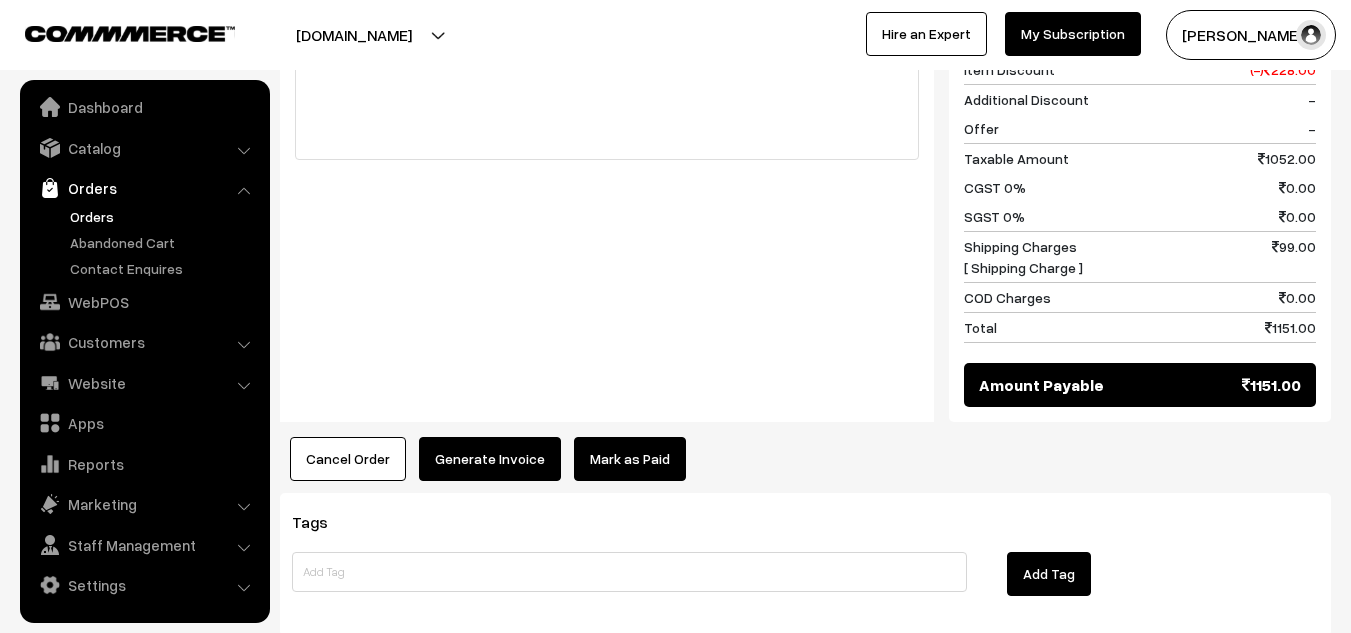 click on "Generate Invoice" at bounding box center [490, 459] 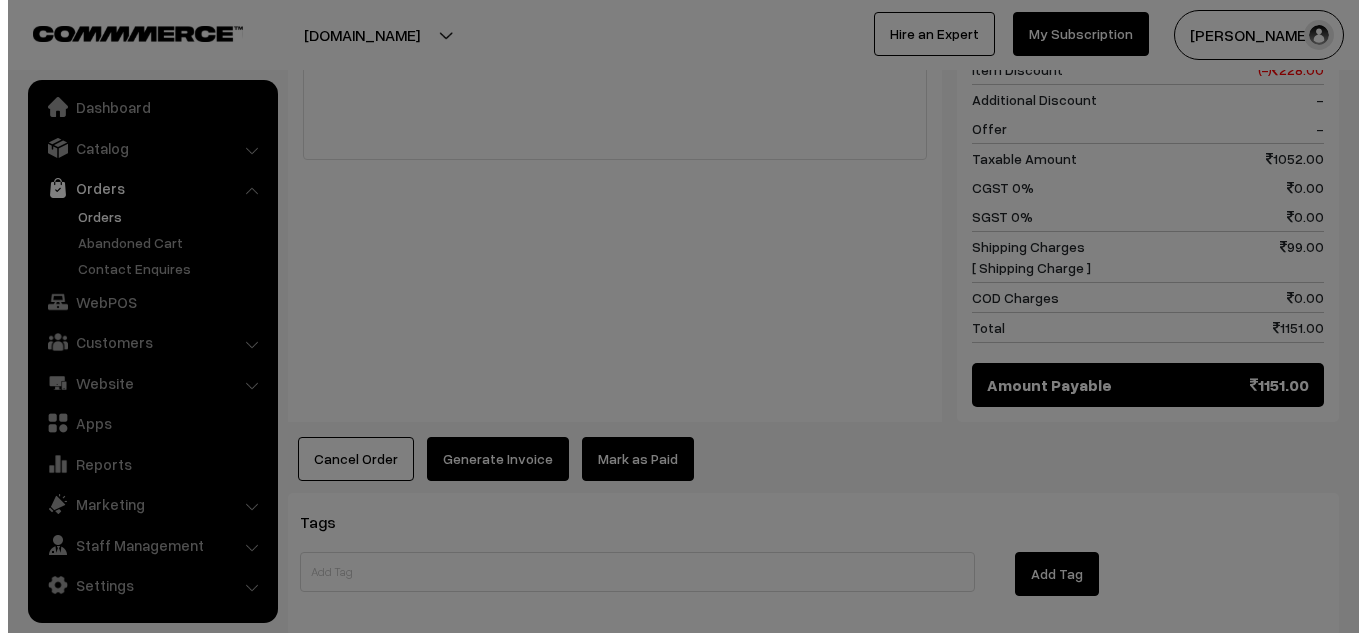 scroll, scrollTop: 1037, scrollLeft: 0, axis: vertical 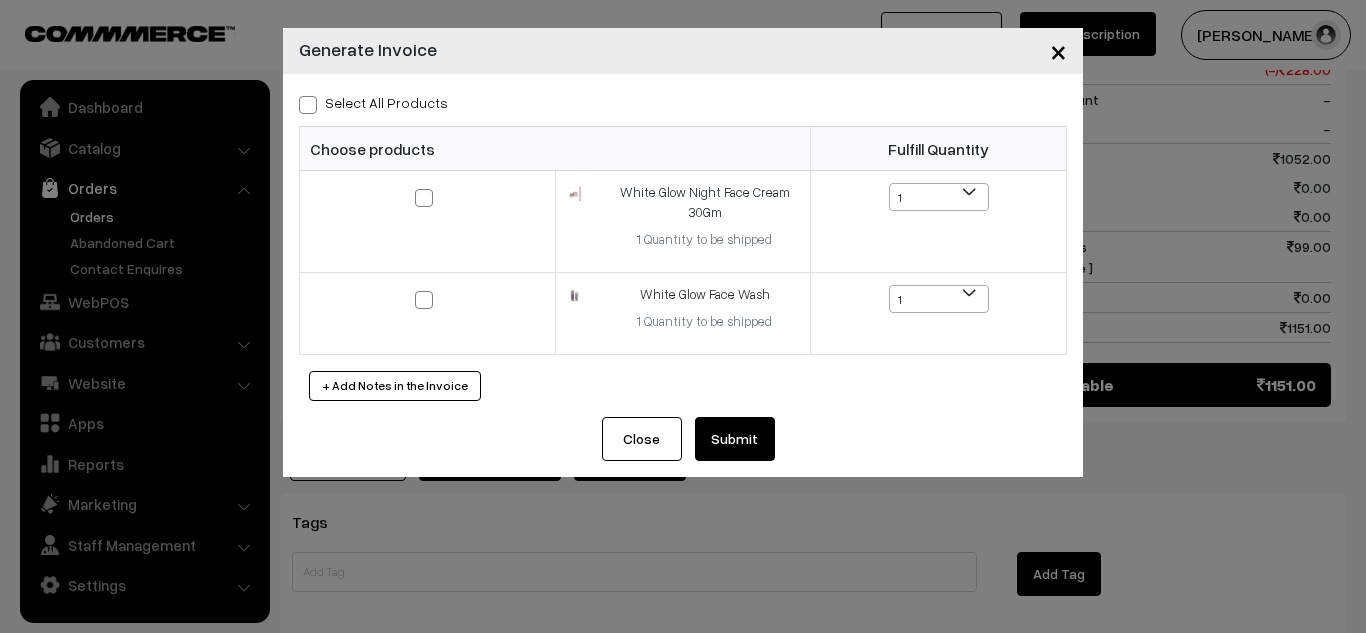 click on "Select All Products" at bounding box center [373, 102] 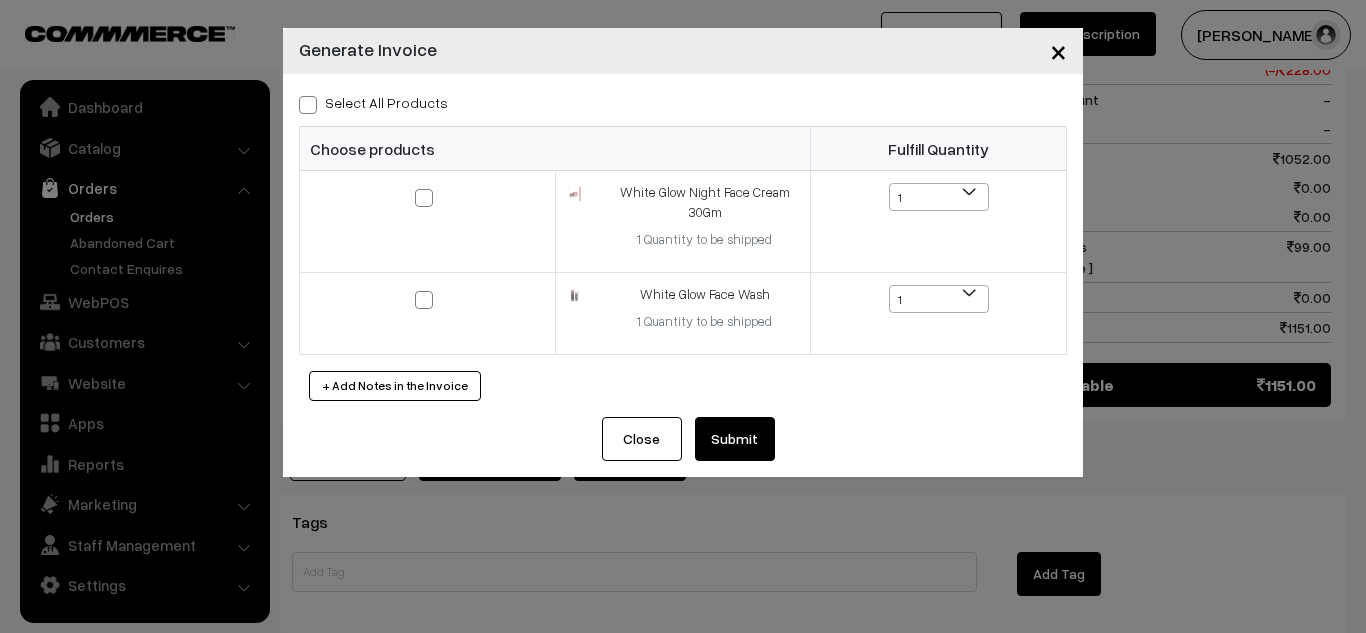 checkbox on "true" 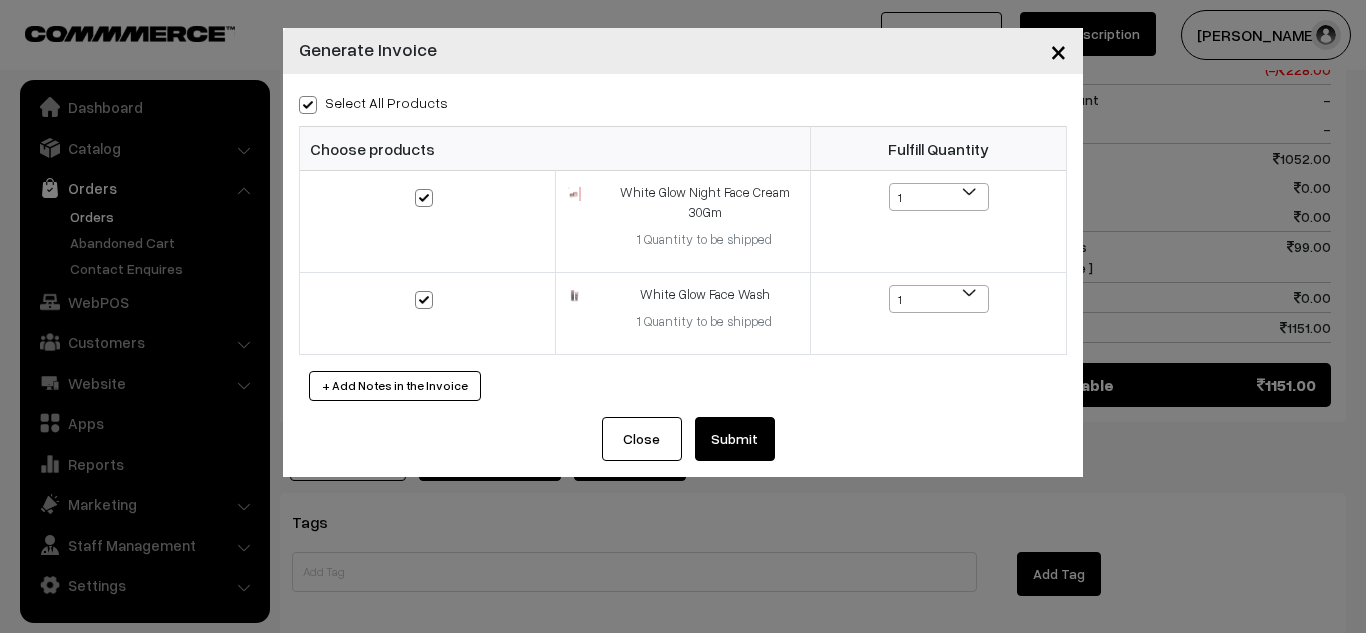 checkbox on "true" 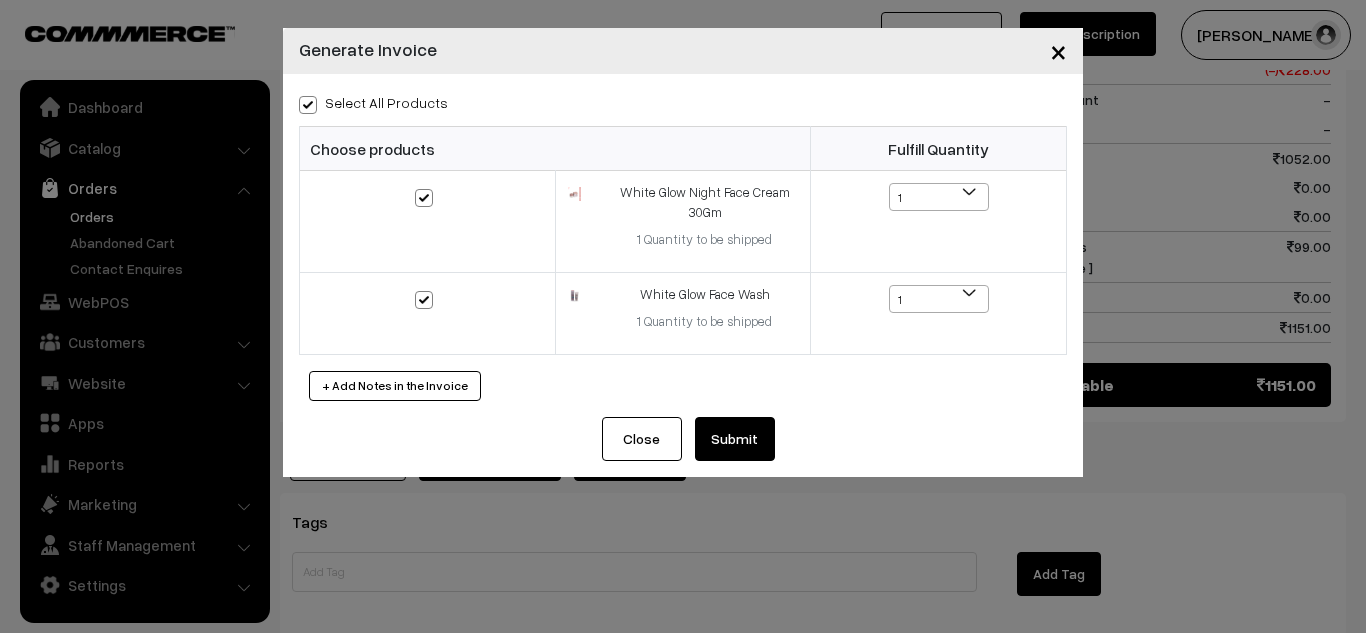 click on "Submit" at bounding box center [735, 439] 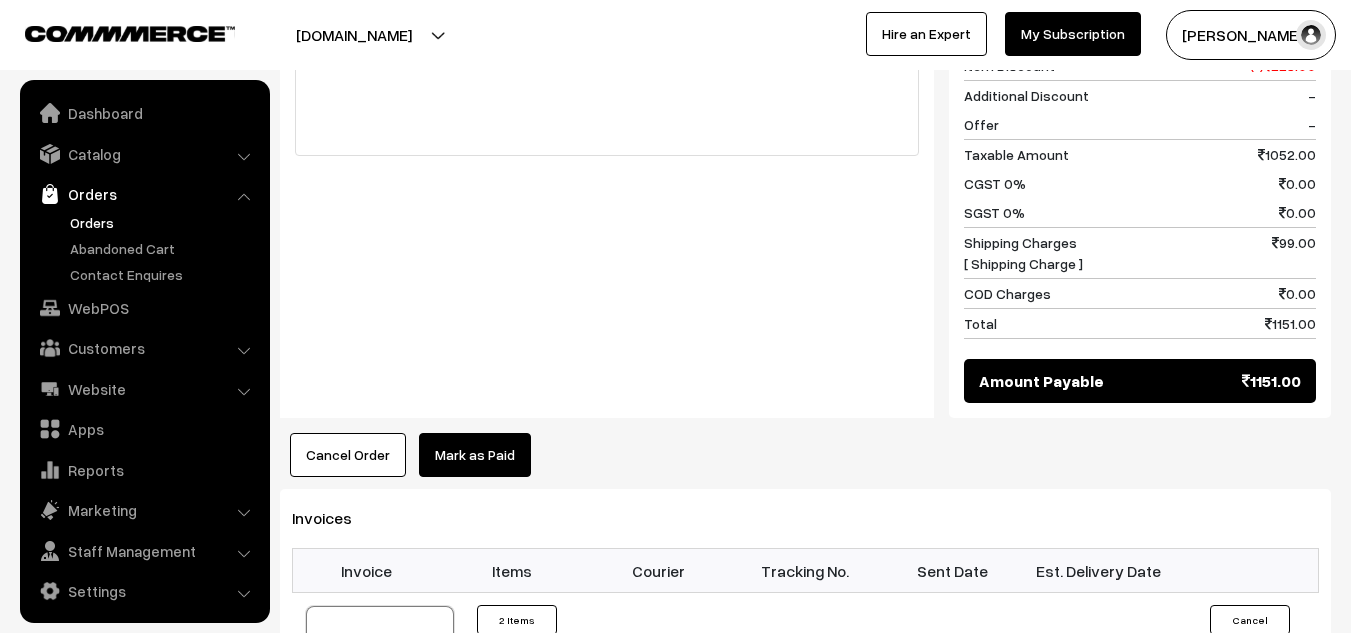 scroll, scrollTop: 1037, scrollLeft: 0, axis: vertical 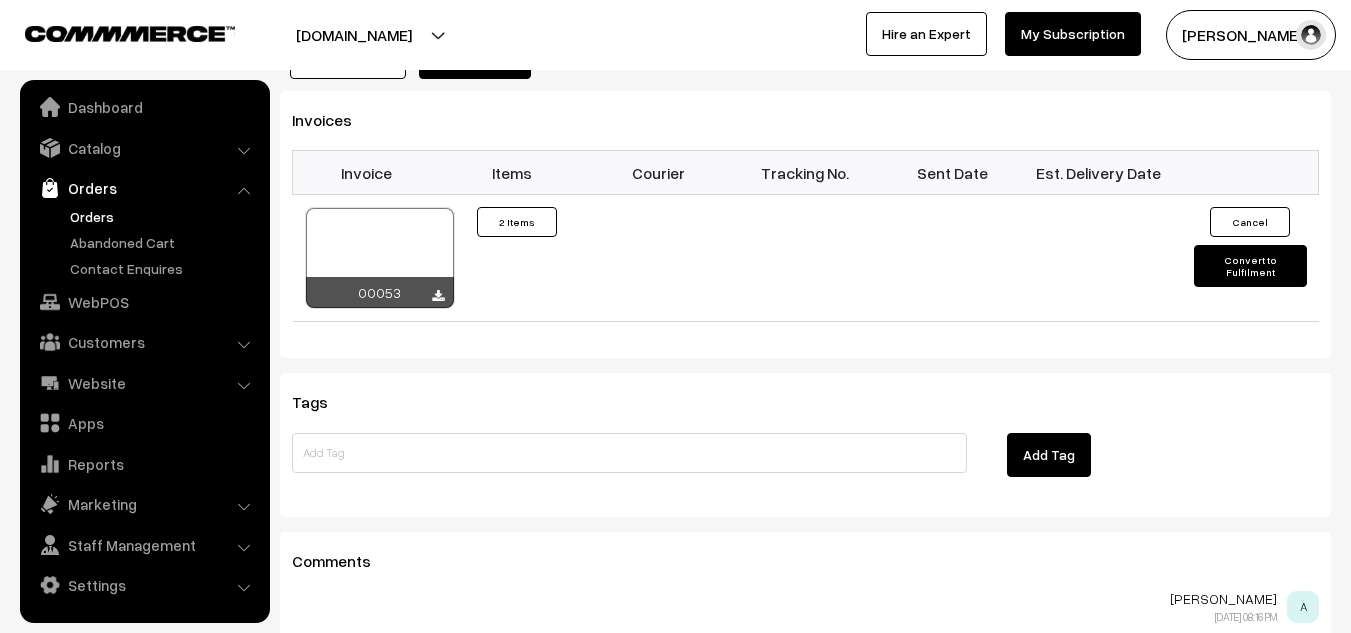 drag, startPoint x: 1360, startPoint y: 352, endPoint x: 1365, endPoint y: 472, distance: 120.10412 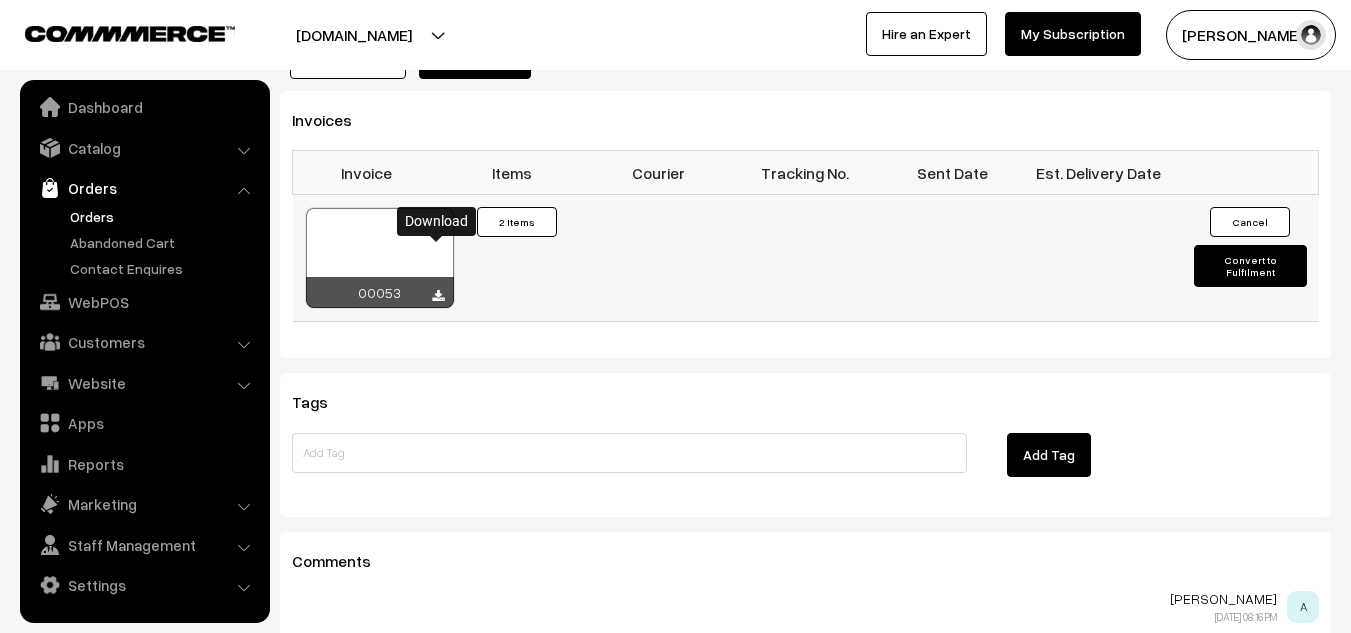click at bounding box center (438, 296) 